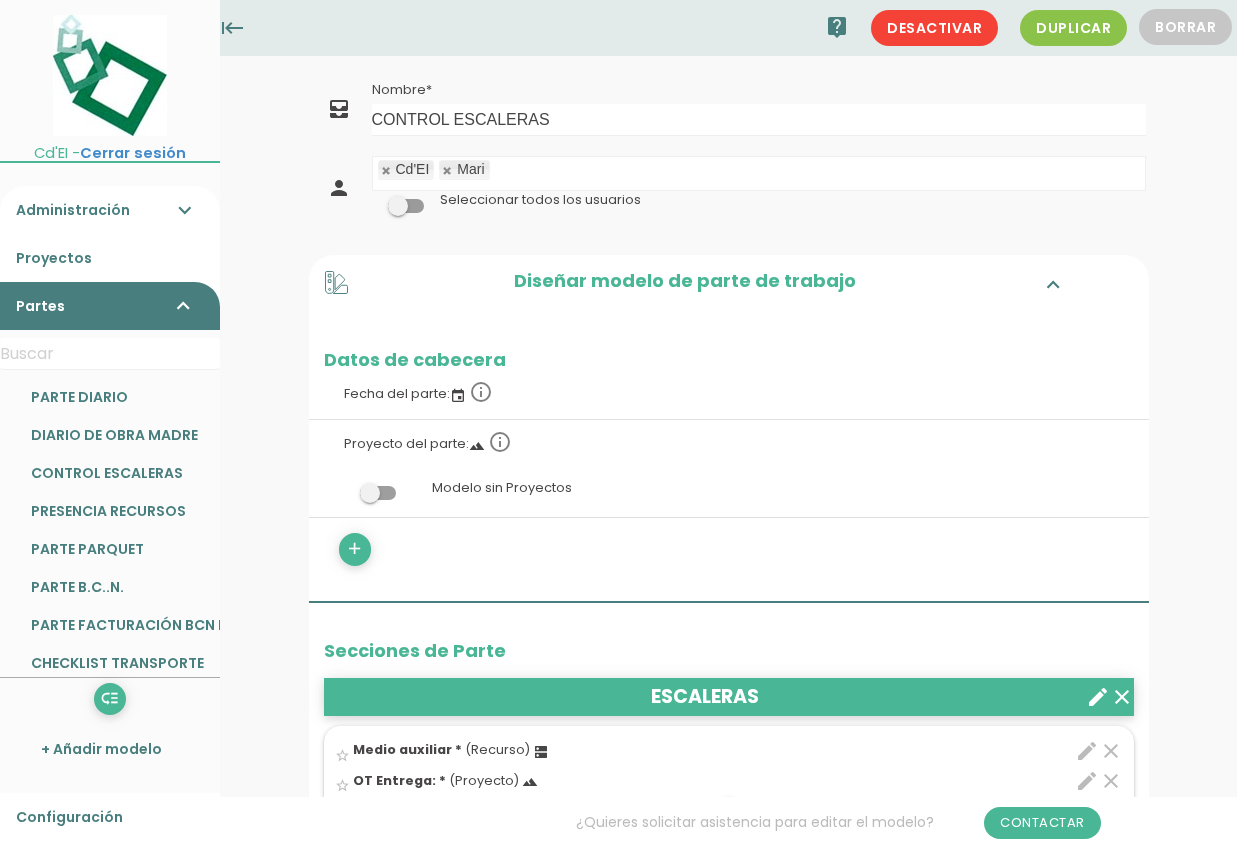 scroll, scrollTop: 0, scrollLeft: 0, axis: both 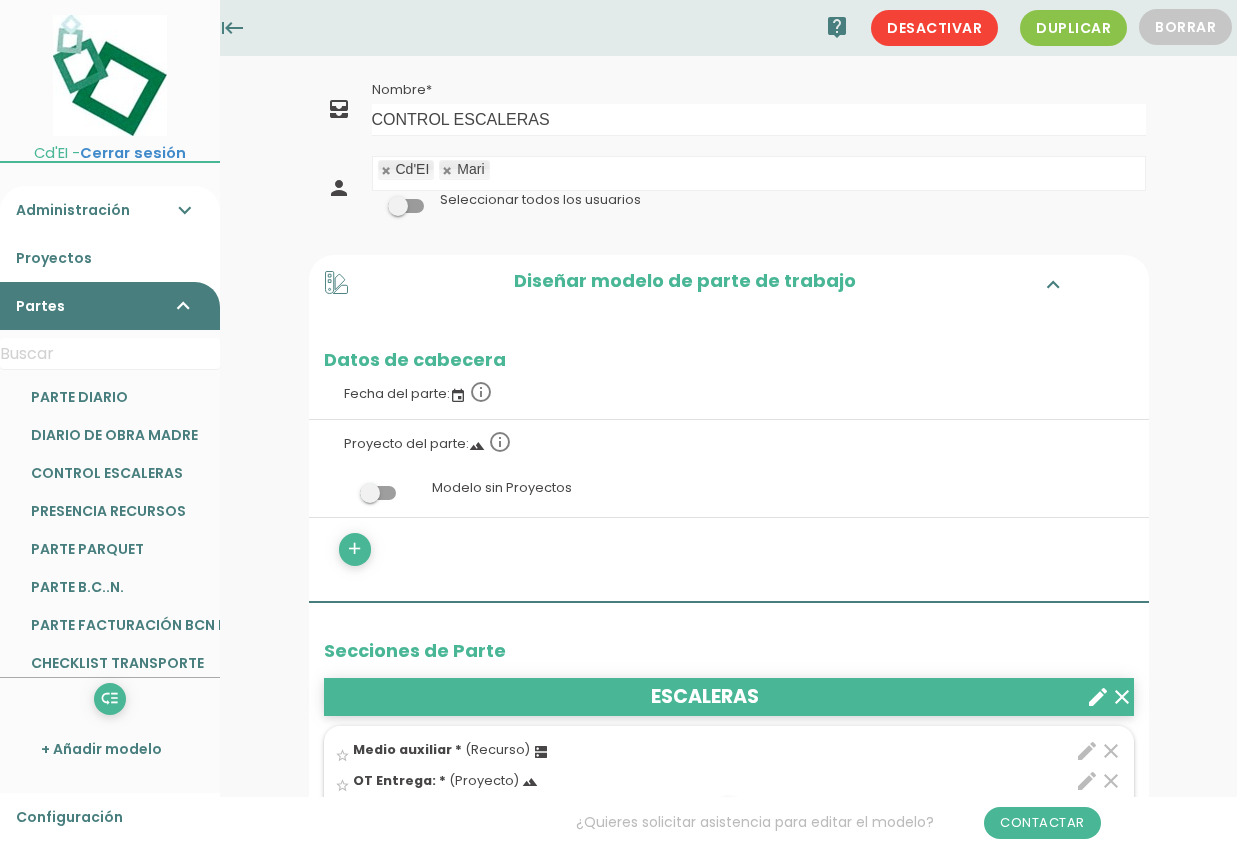 click on "Administración
expand_more" at bounding box center [110, 210] 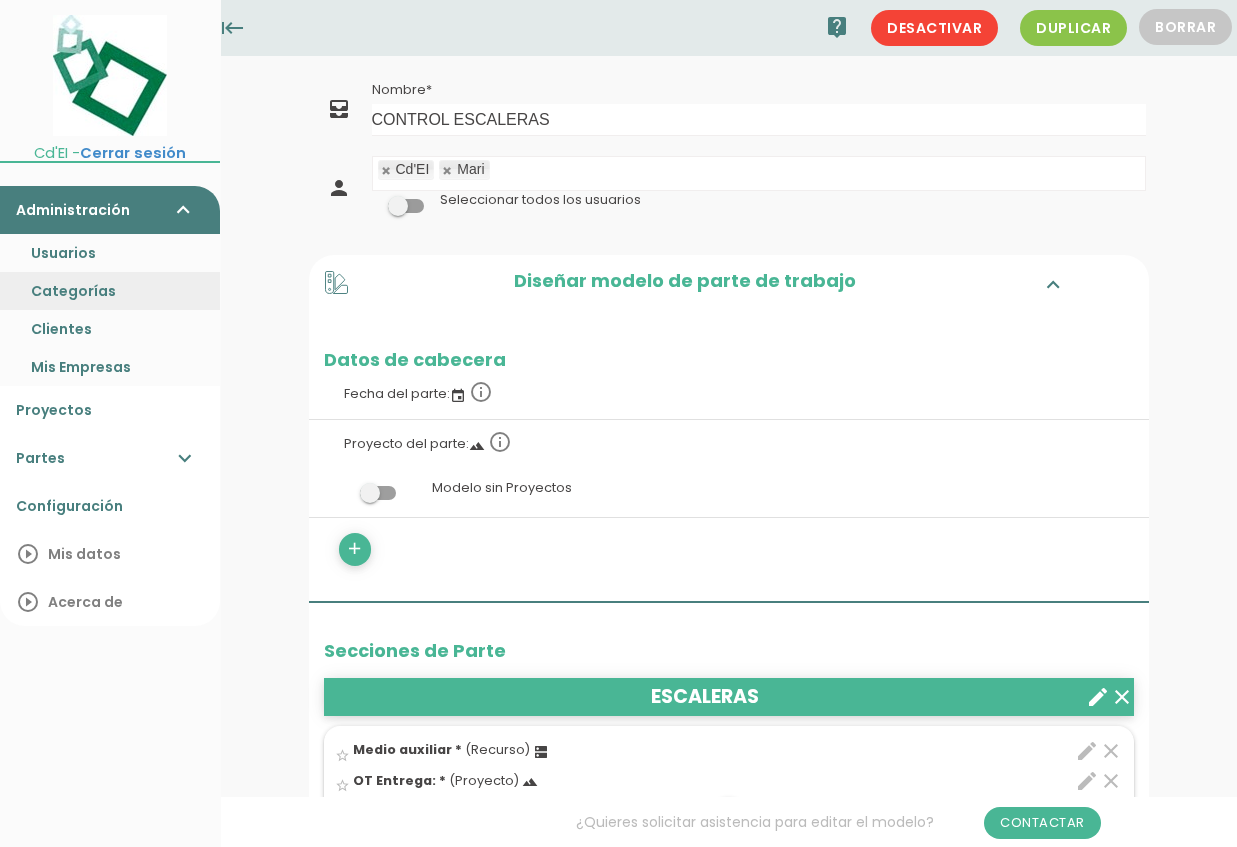 click on "Categorías" at bounding box center (110, 291) 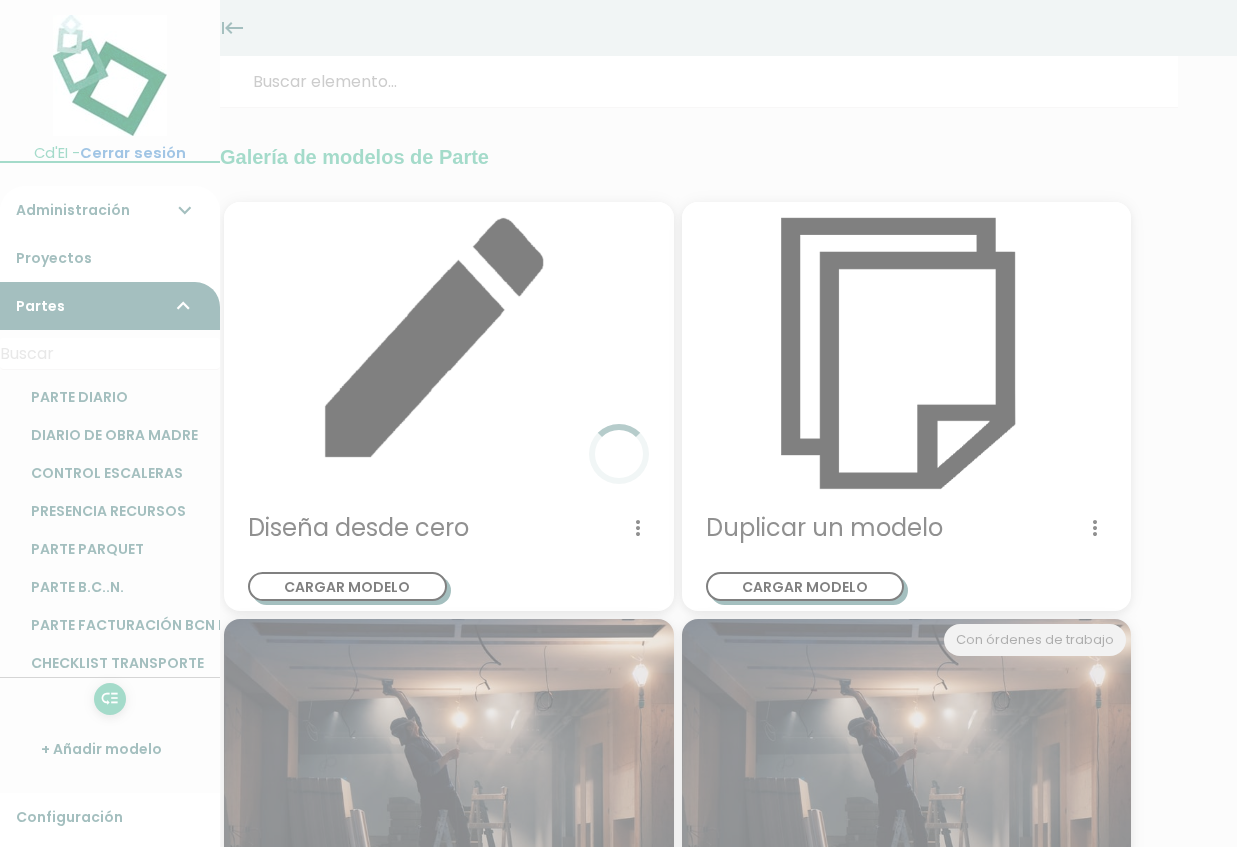 scroll, scrollTop: 0, scrollLeft: 0, axis: both 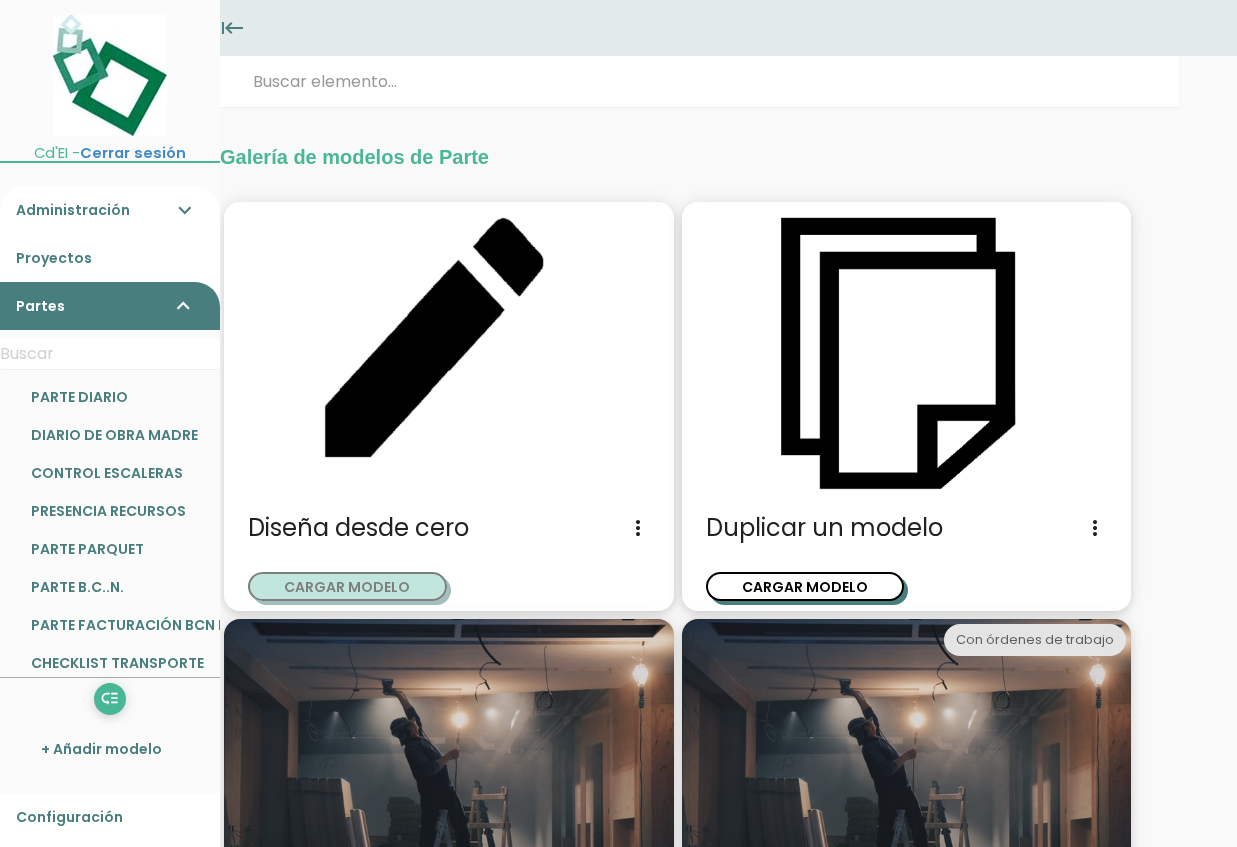 click on "CARGAR MODELO" at bounding box center (347, 586) 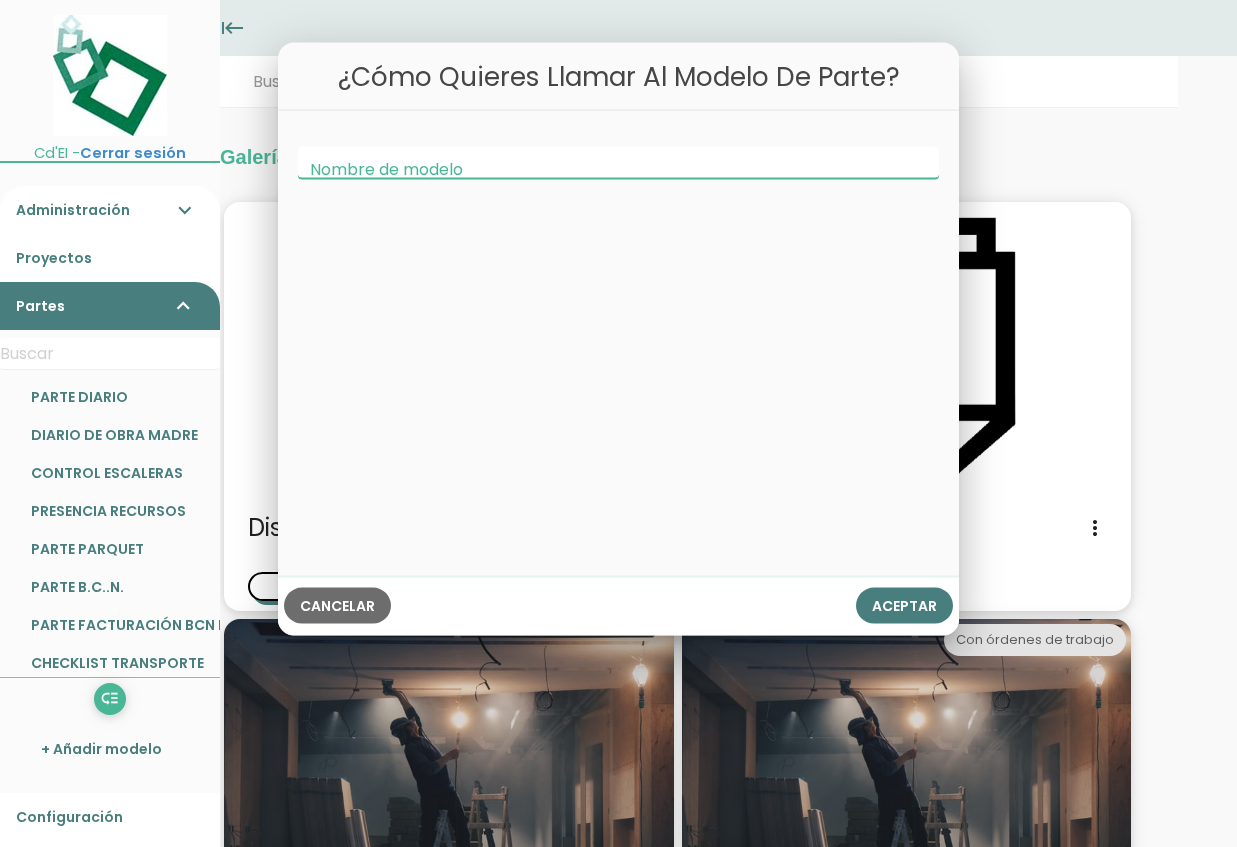 click on "Nombre de modelo" at bounding box center [618, 163] 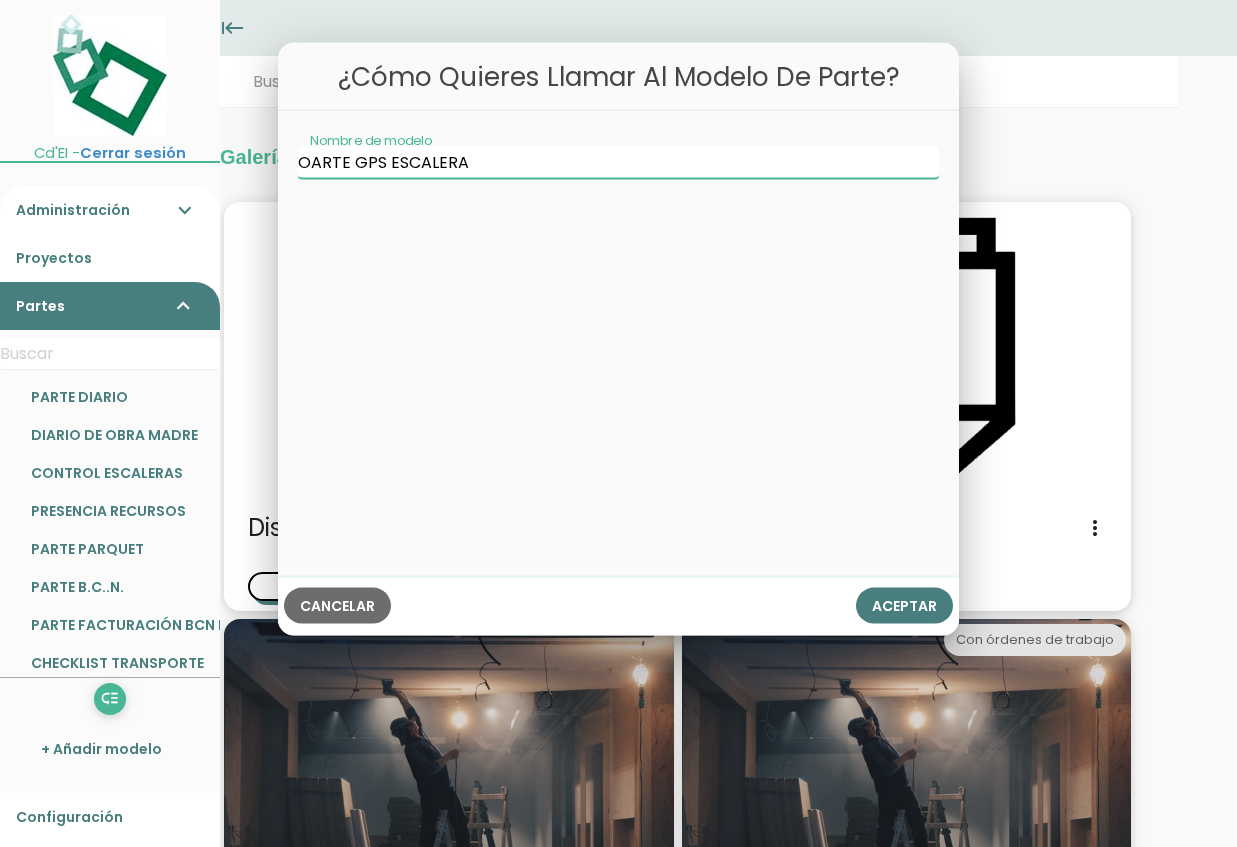 click on "OARTE GPS ESCALERA" at bounding box center (618, 163) 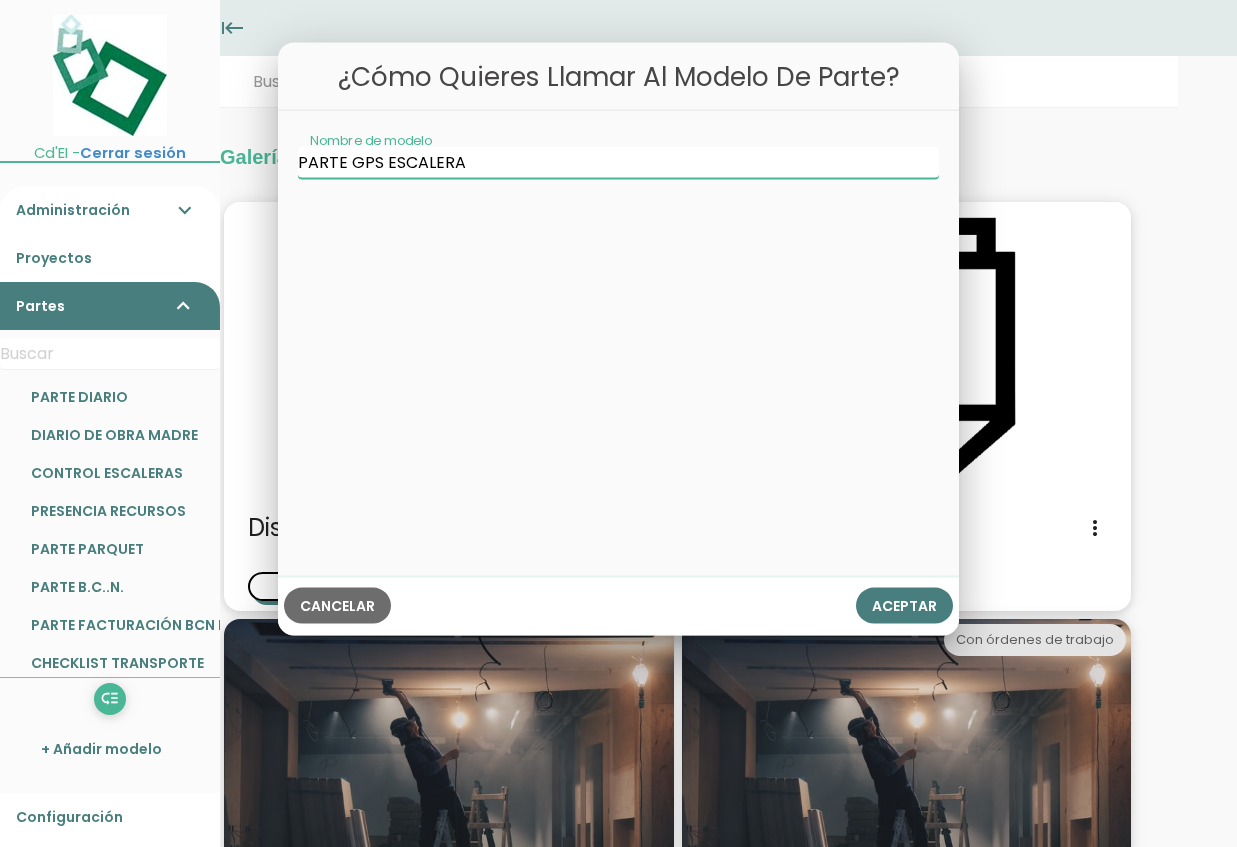 type on "PARTE GPS ESCALERA" 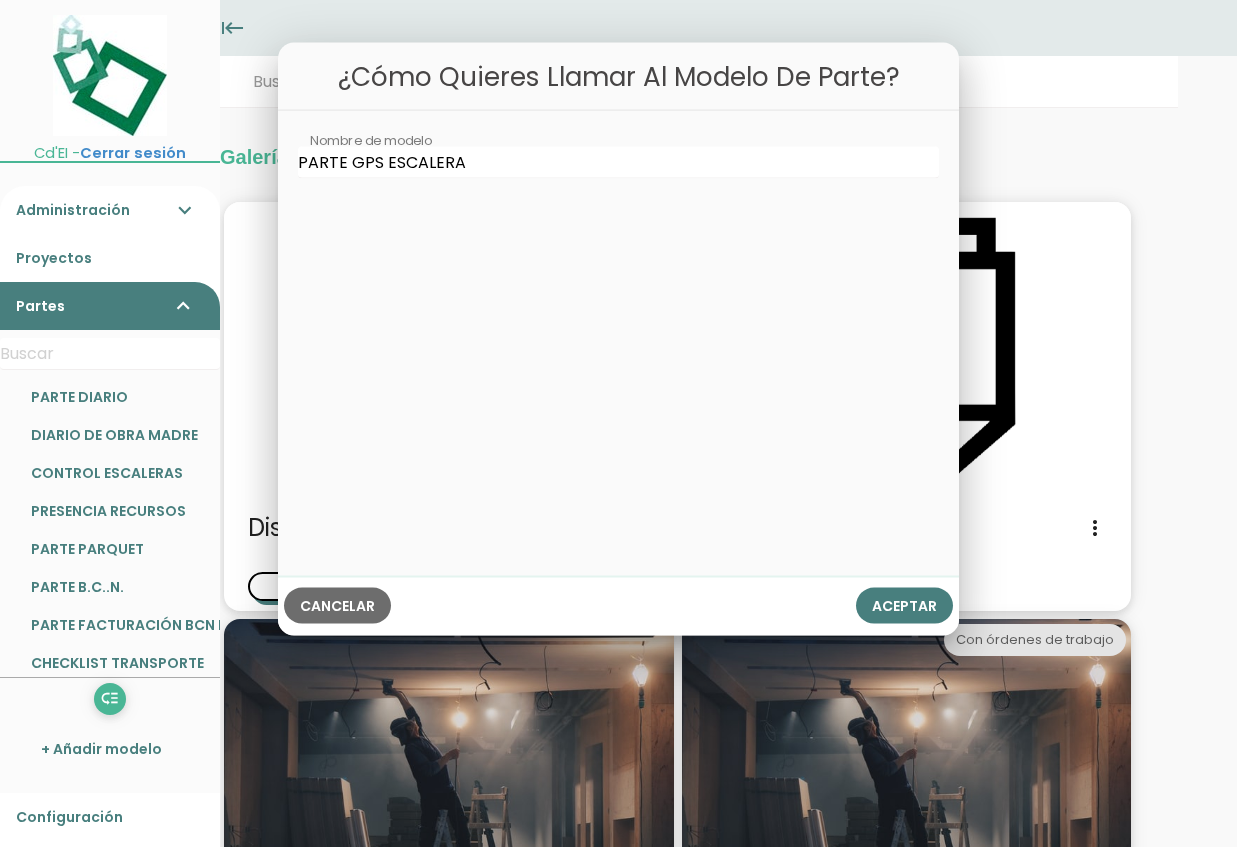 click on "Aceptar" at bounding box center (904, 605) 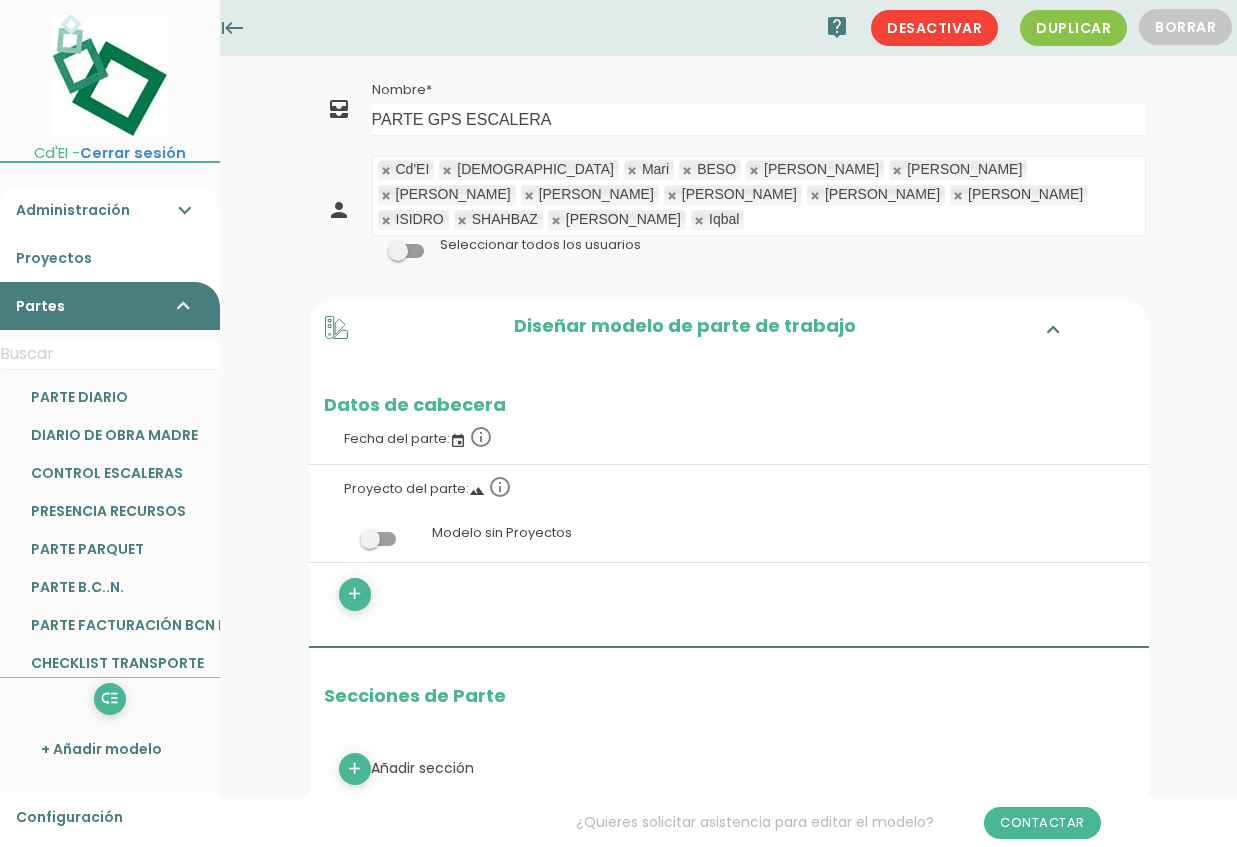scroll, scrollTop: 0, scrollLeft: 0, axis: both 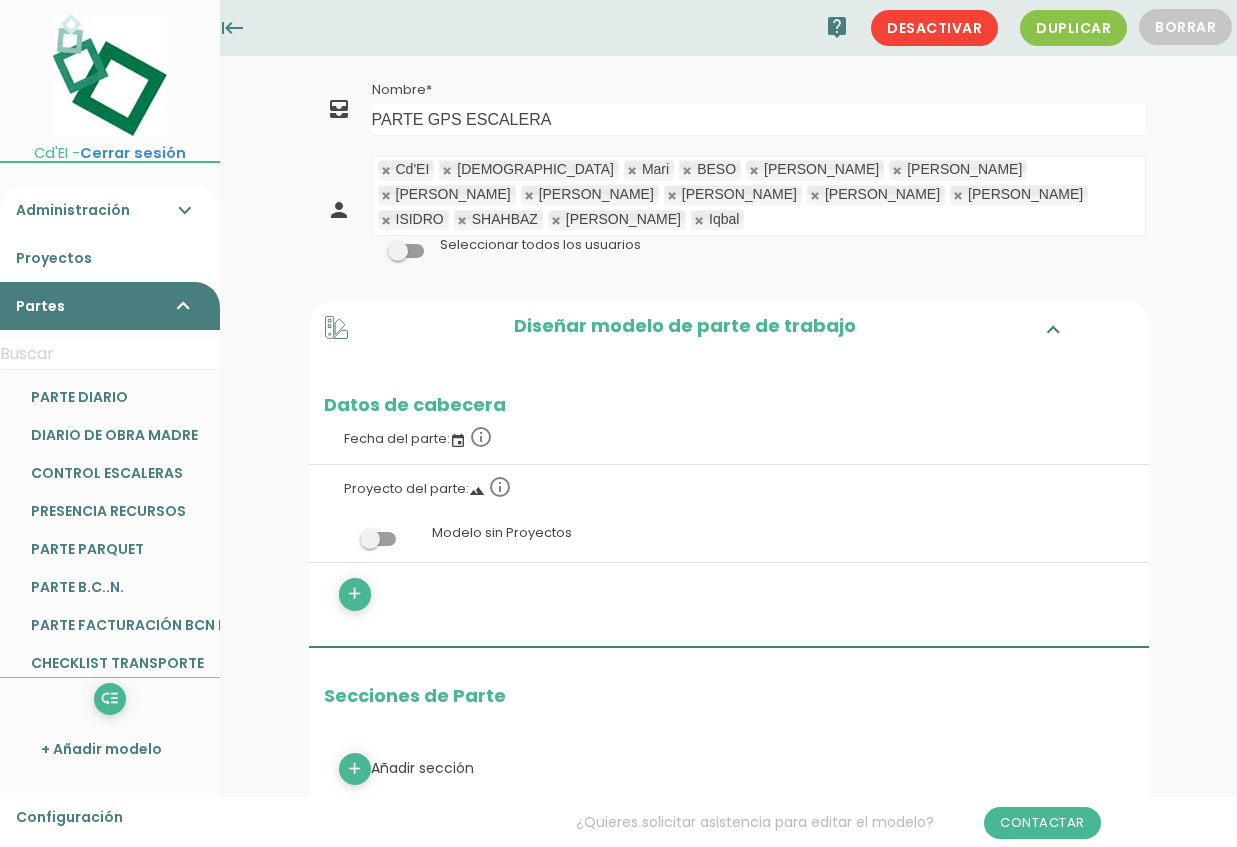 click at bounding box center [406, 251] 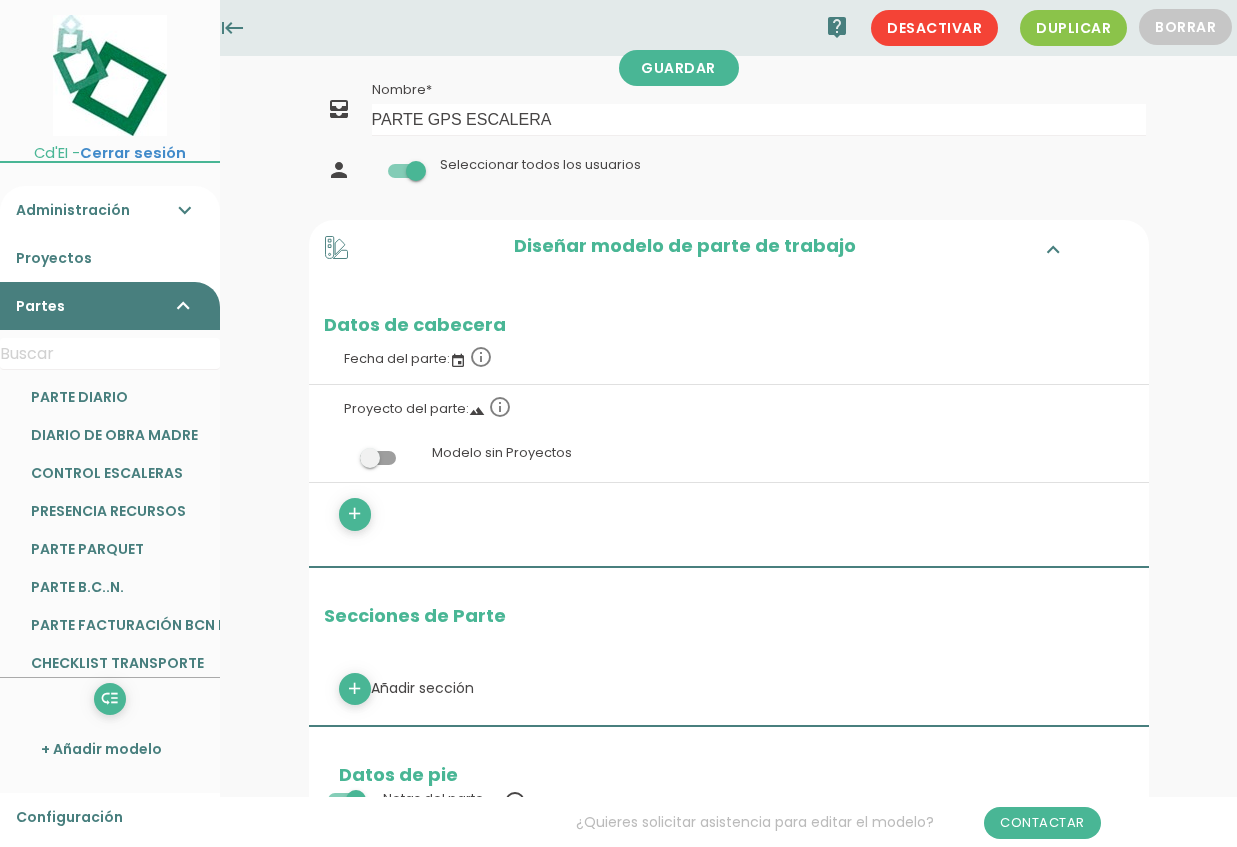 click at bounding box center (406, 171) 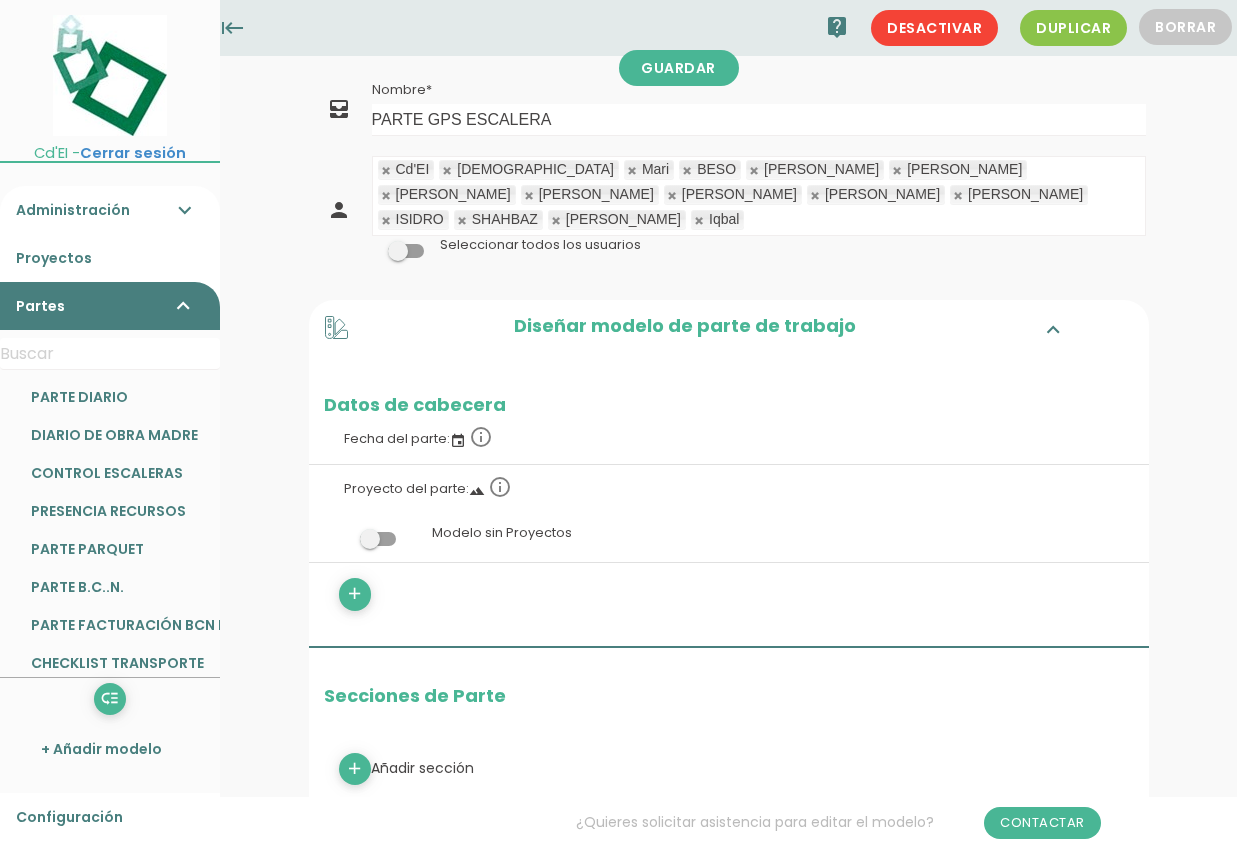click at bounding box center (448, 170) 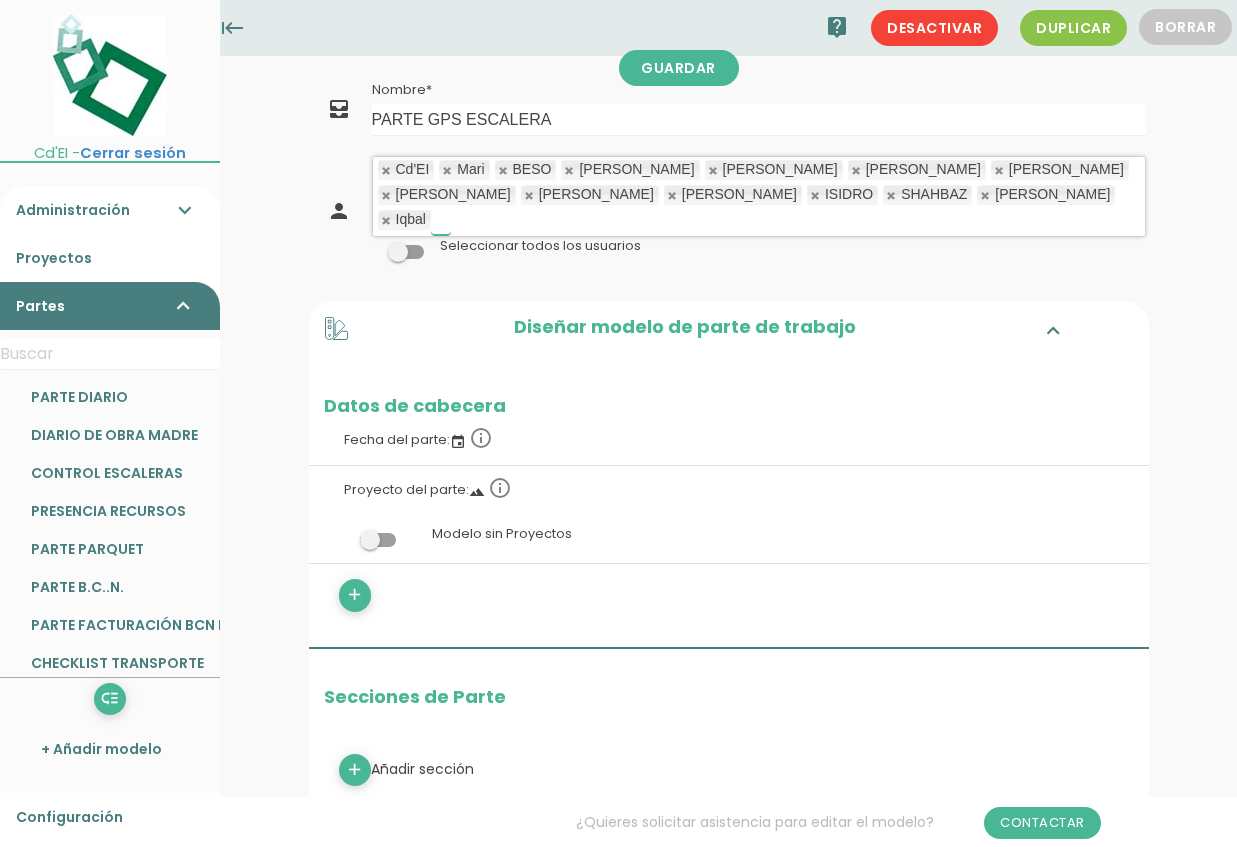 click at bounding box center (448, 170) 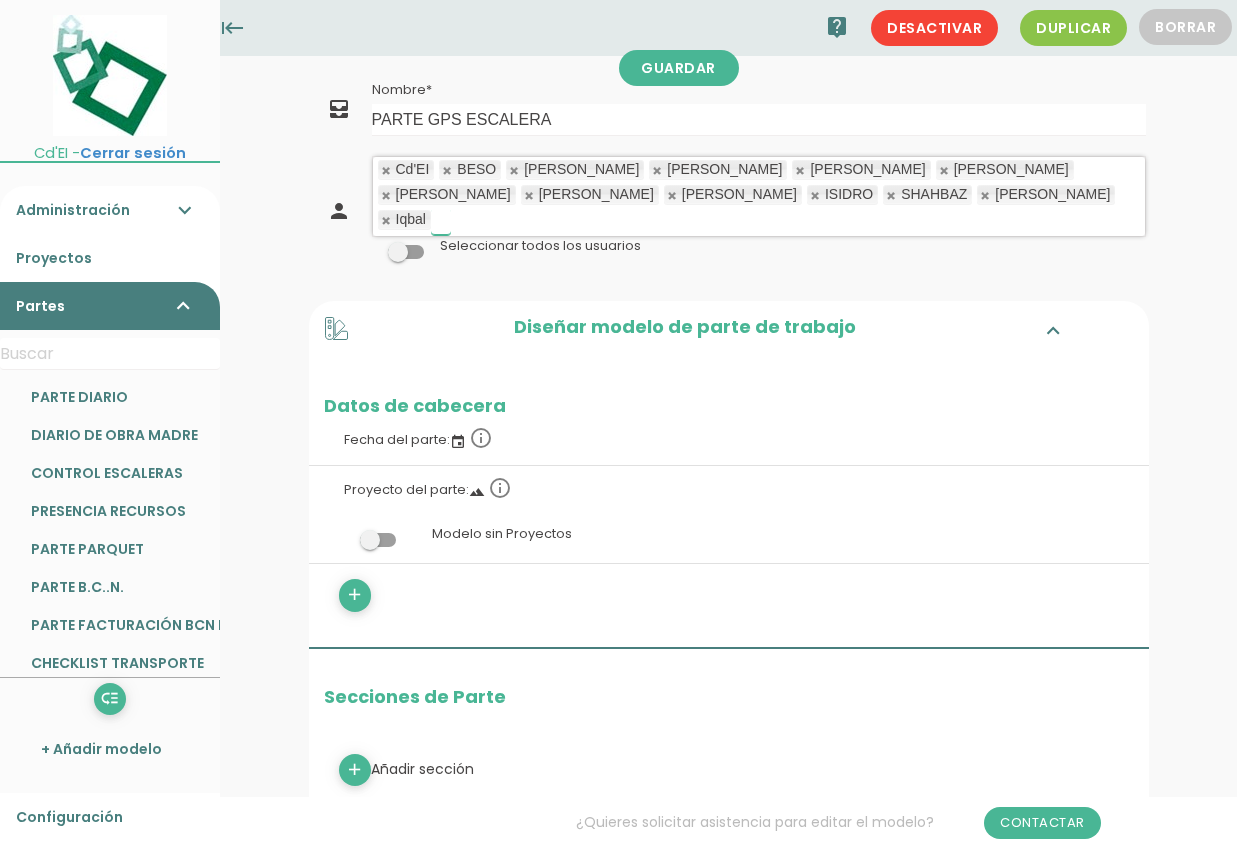 click at bounding box center (448, 170) 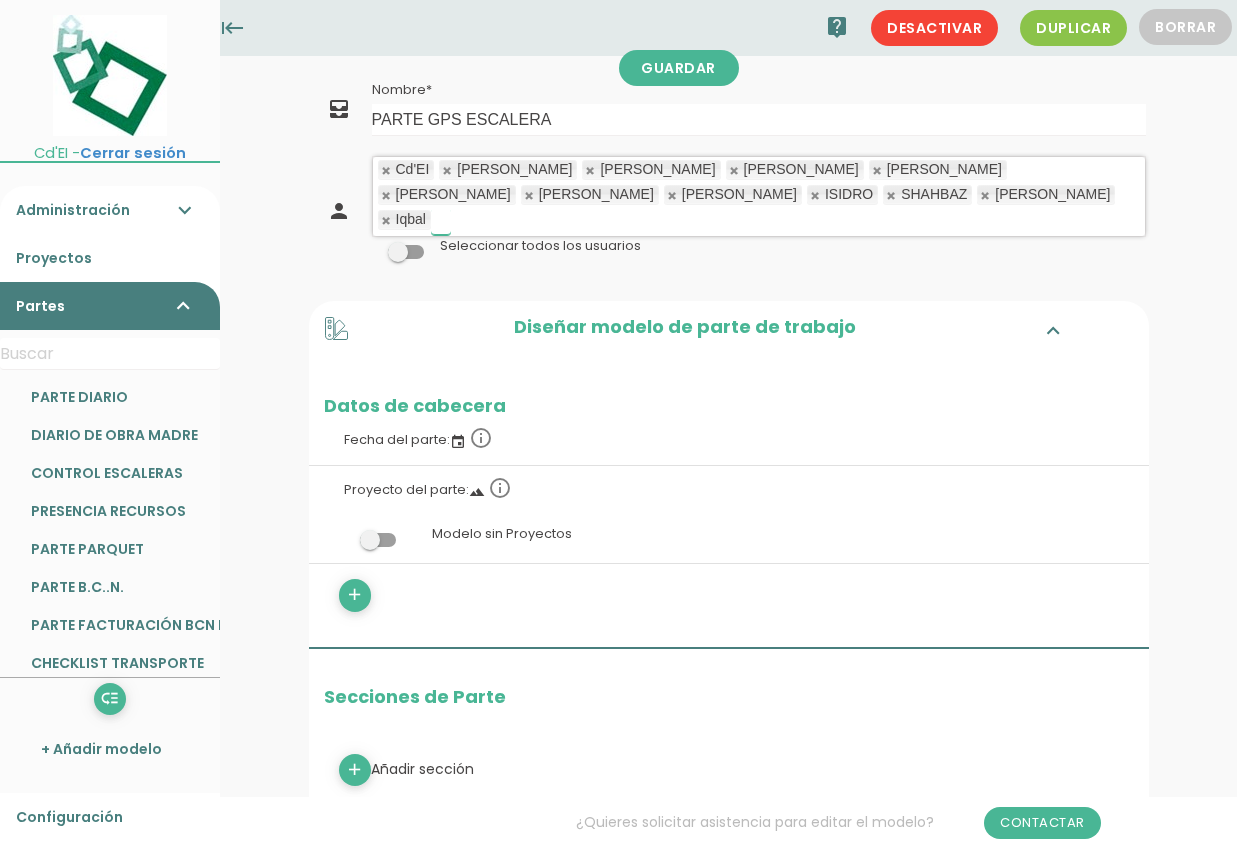 click at bounding box center [448, 170] 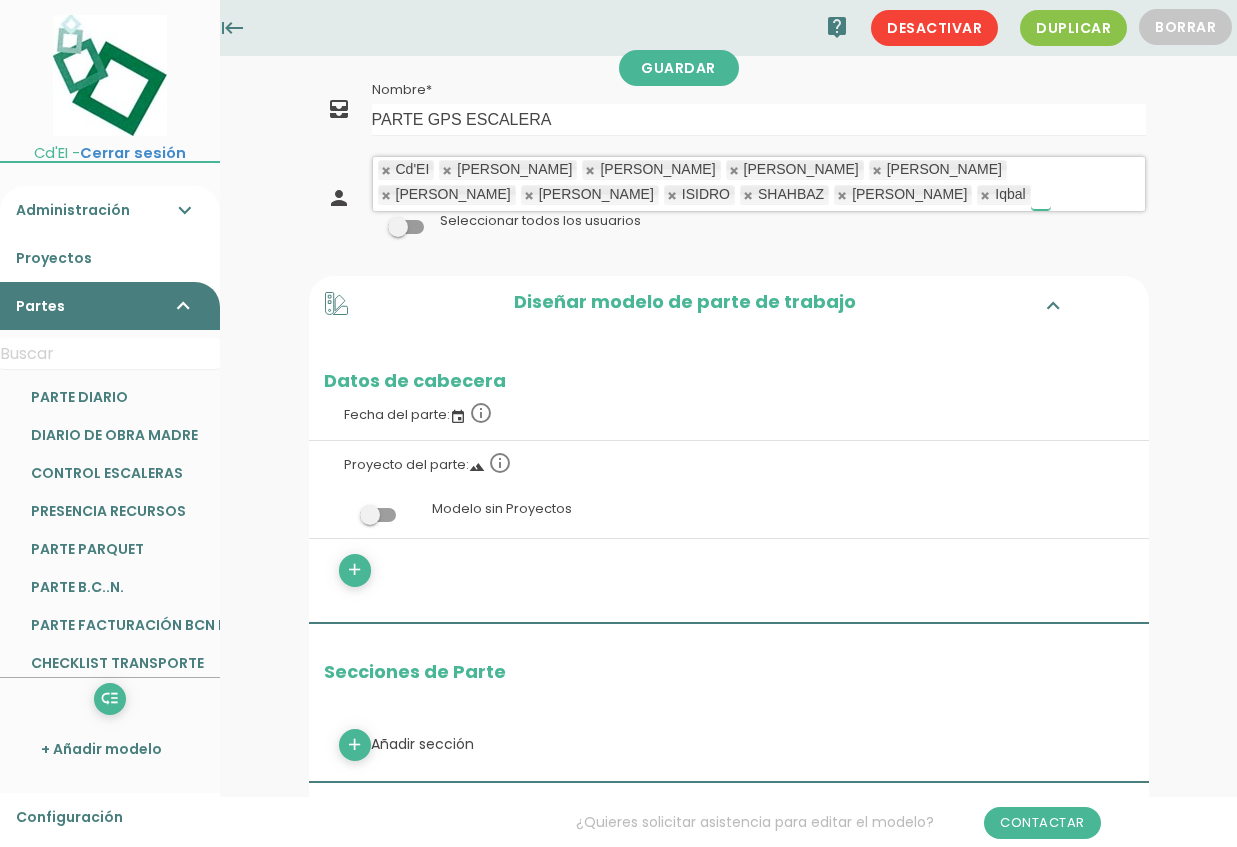 click at bounding box center (448, 170) 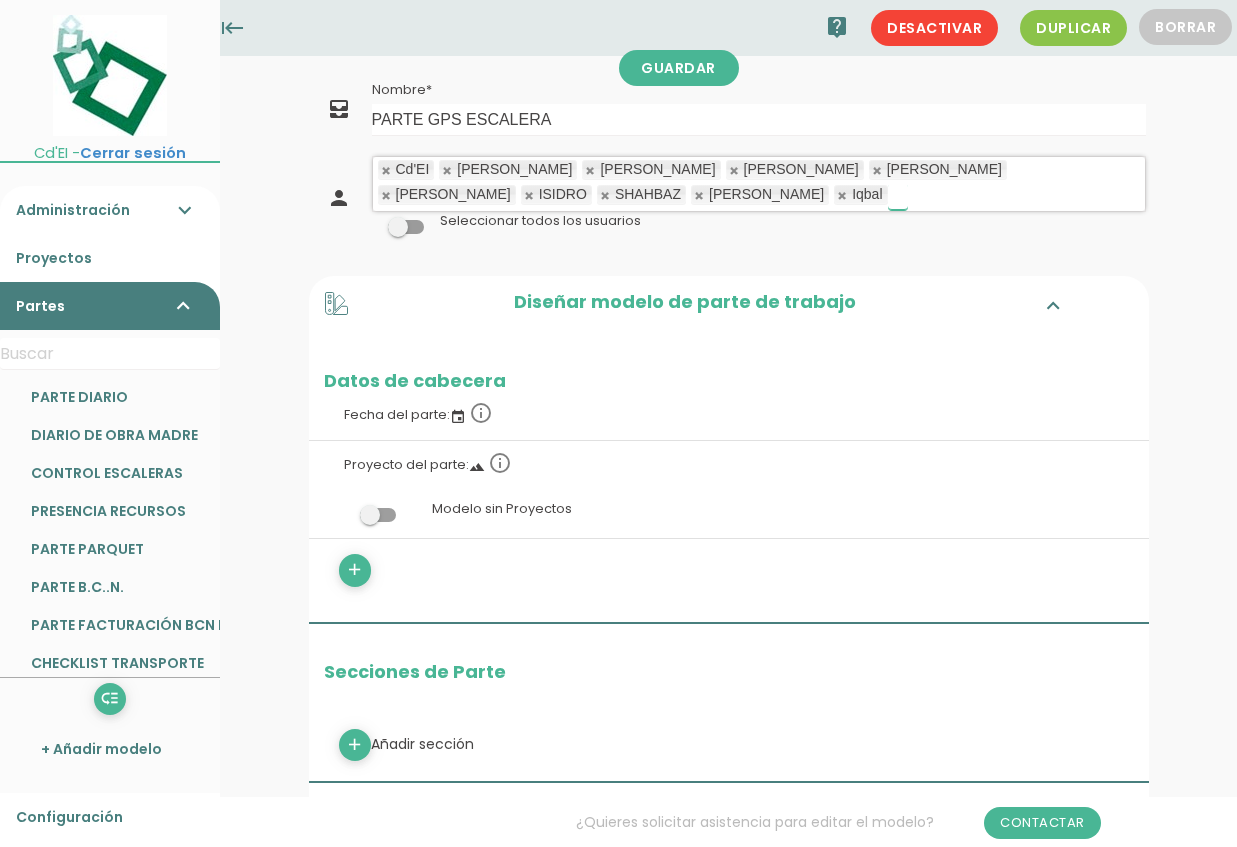 click at bounding box center [448, 170] 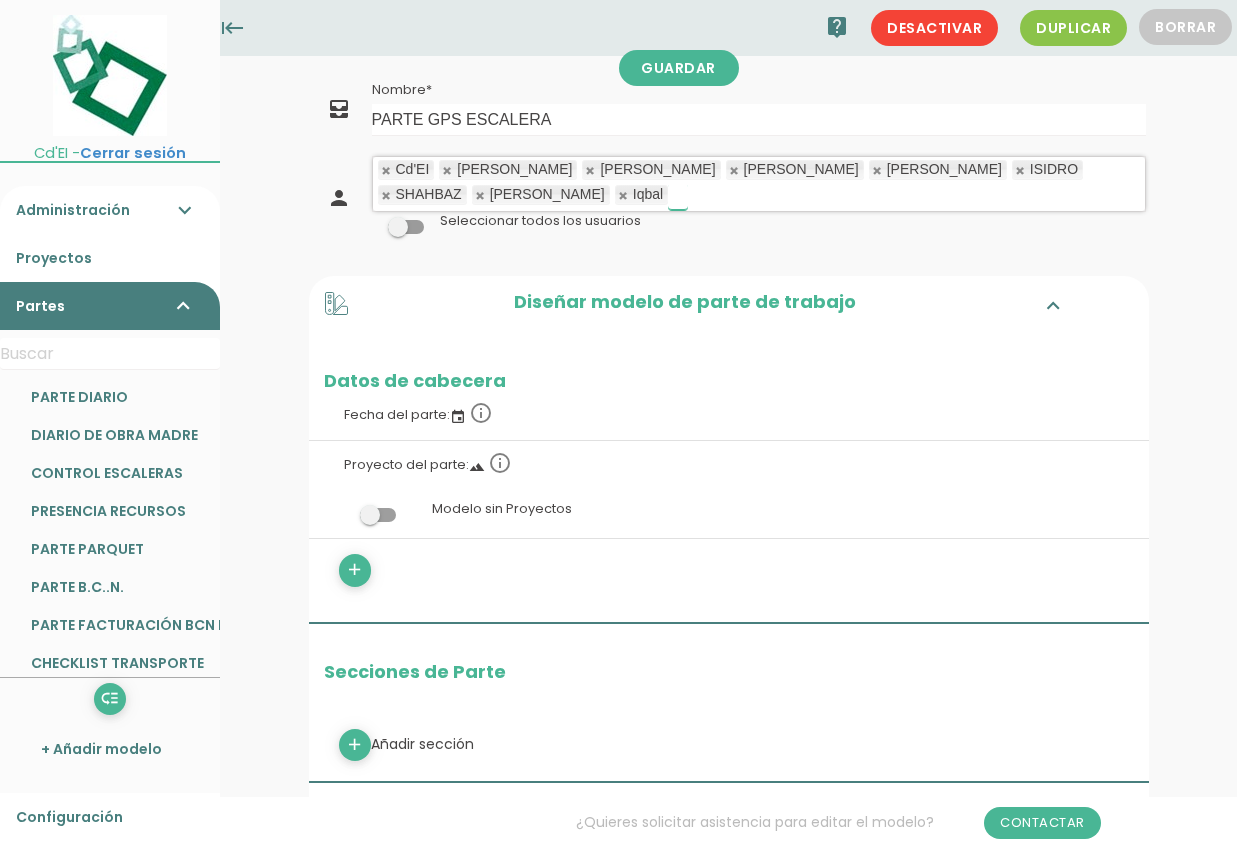 click at bounding box center [448, 170] 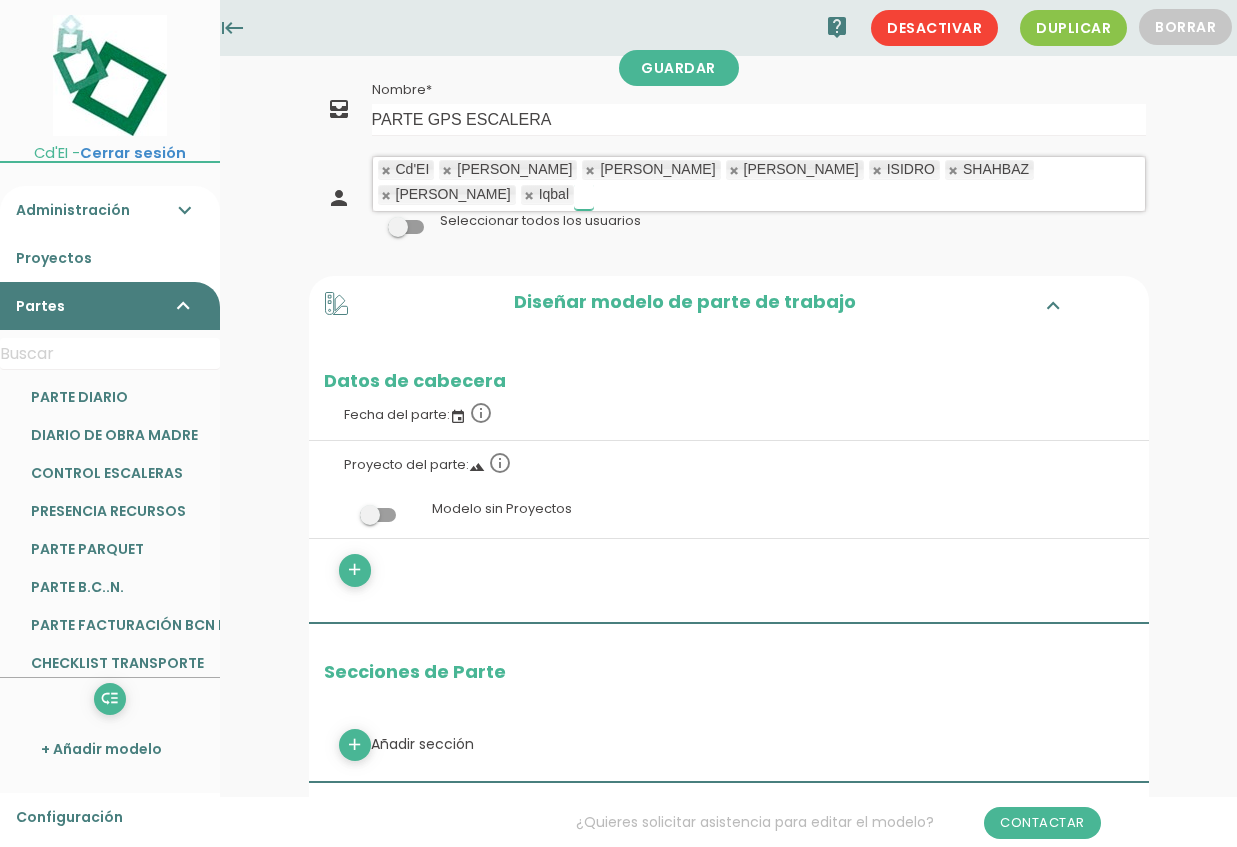 click at bounding box center (448, 170) 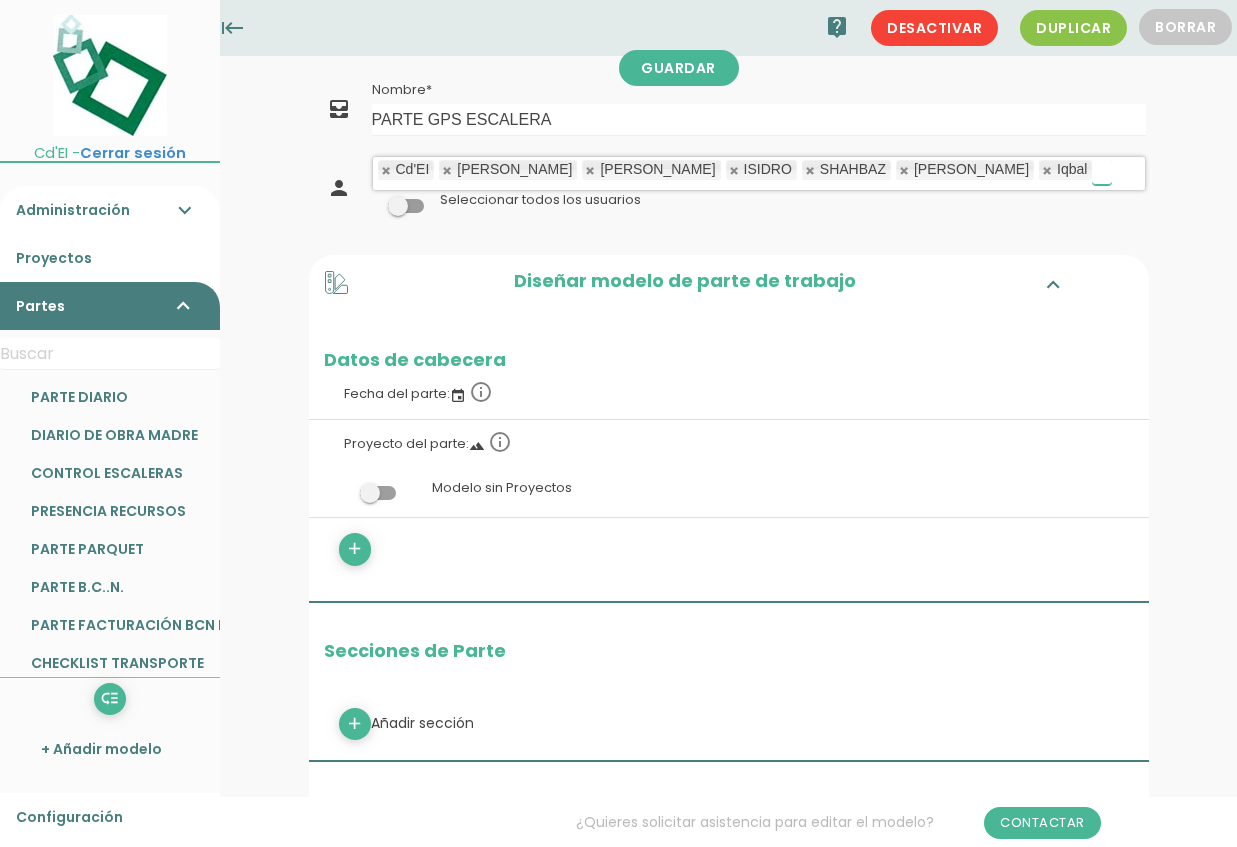 click at bounding box center (448, 170) 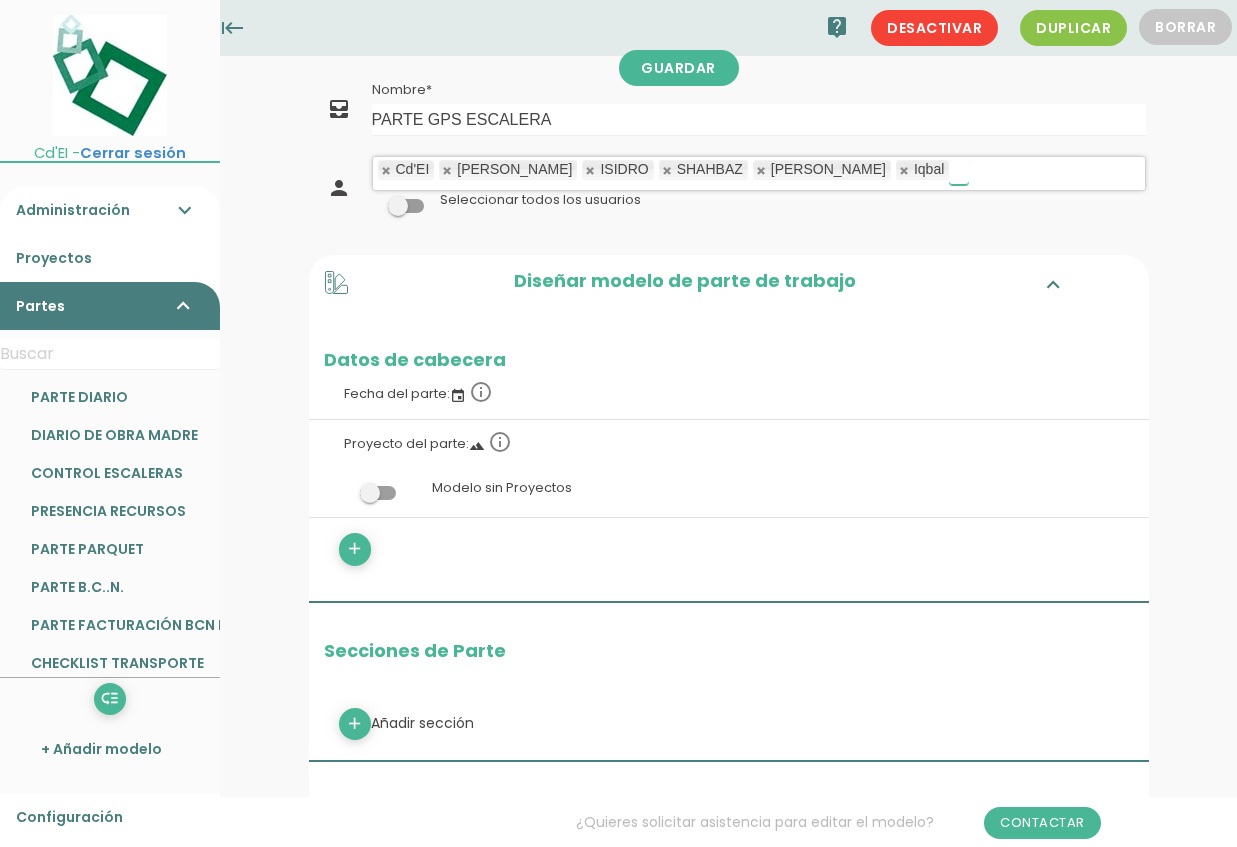 click at bounding box center (448, 170) 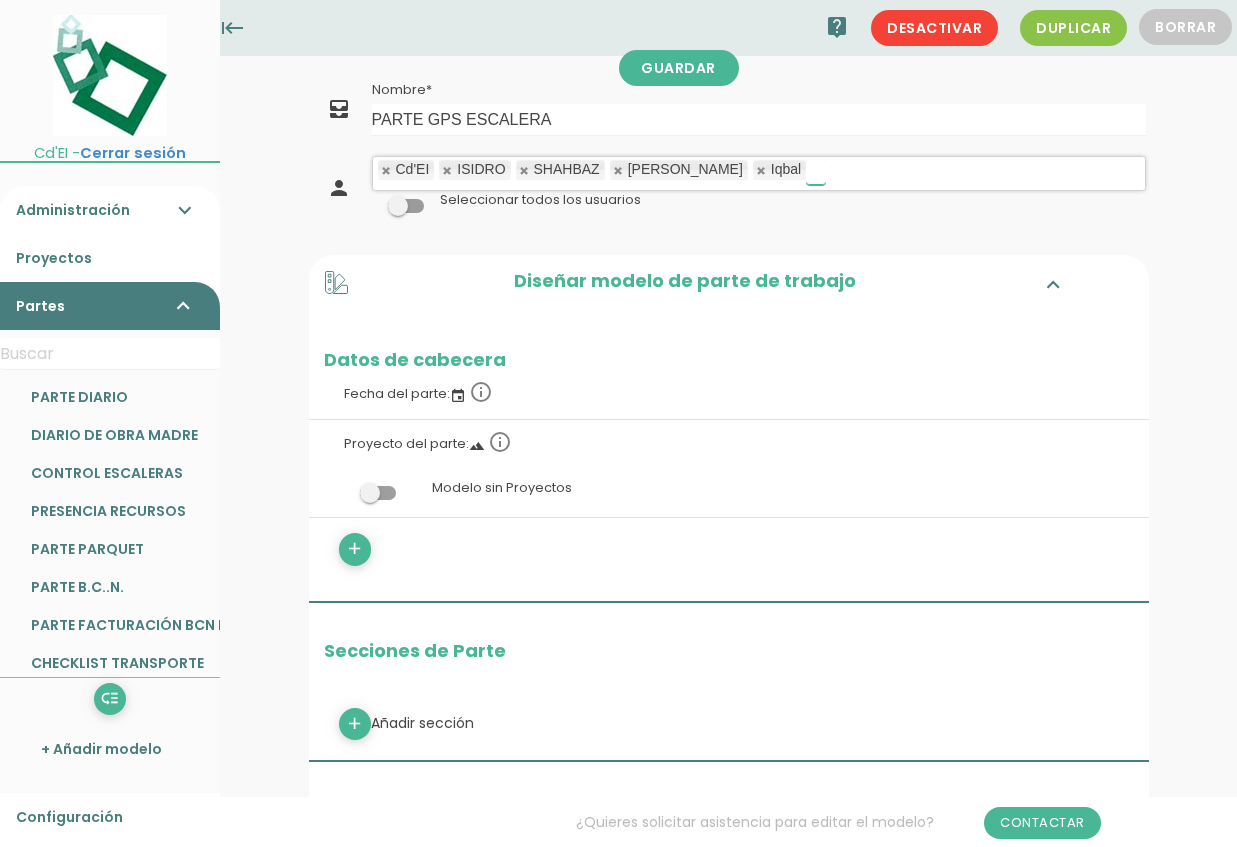 click at bounding box center [448, 170] 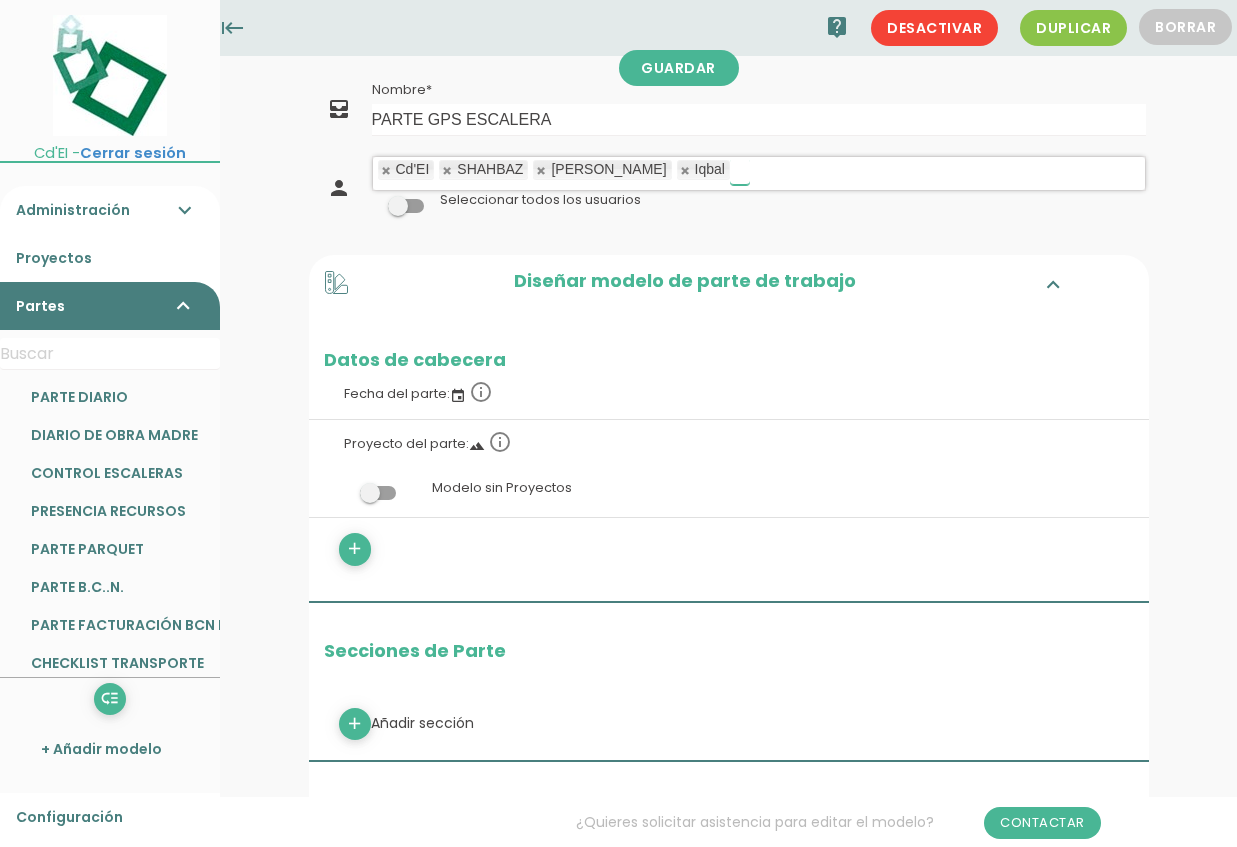 click at bounding box center [448, 170] 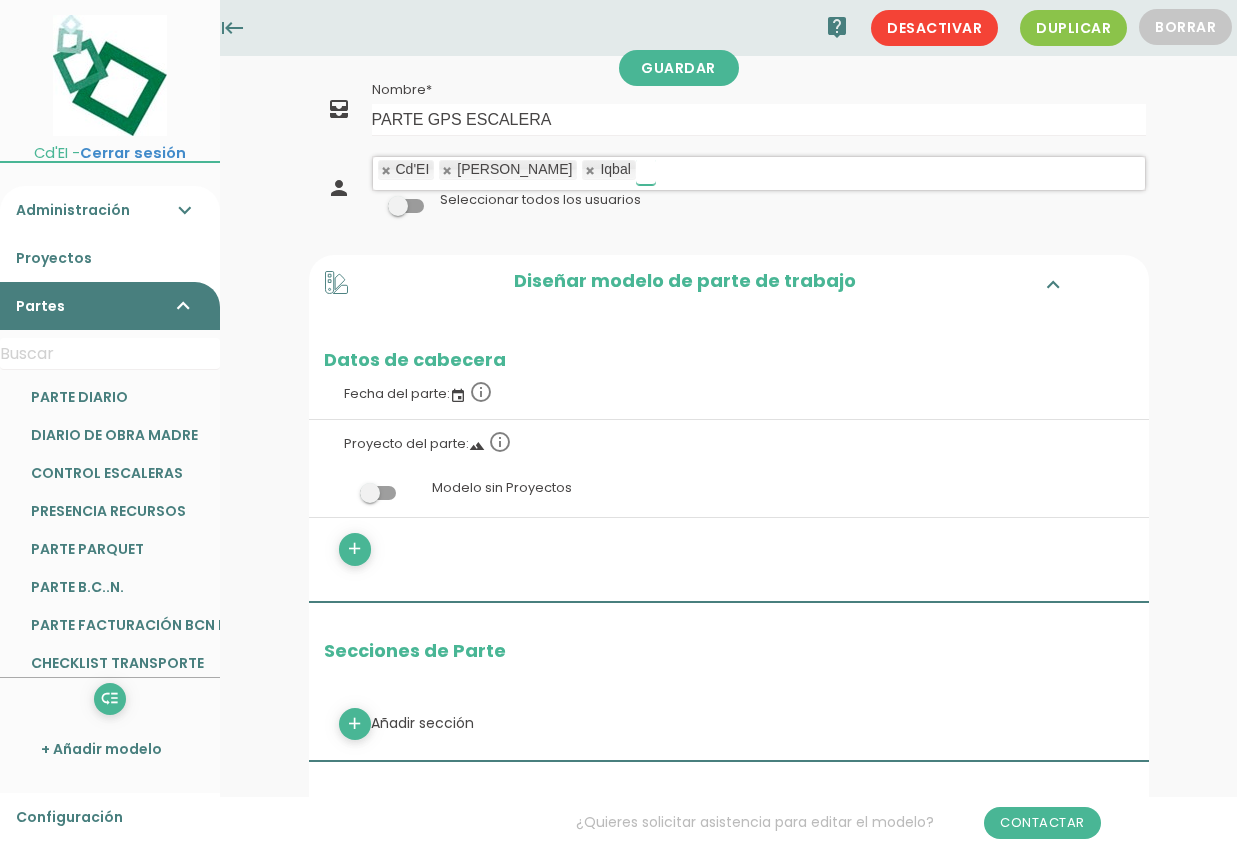 click at bounding box center [448, 170] 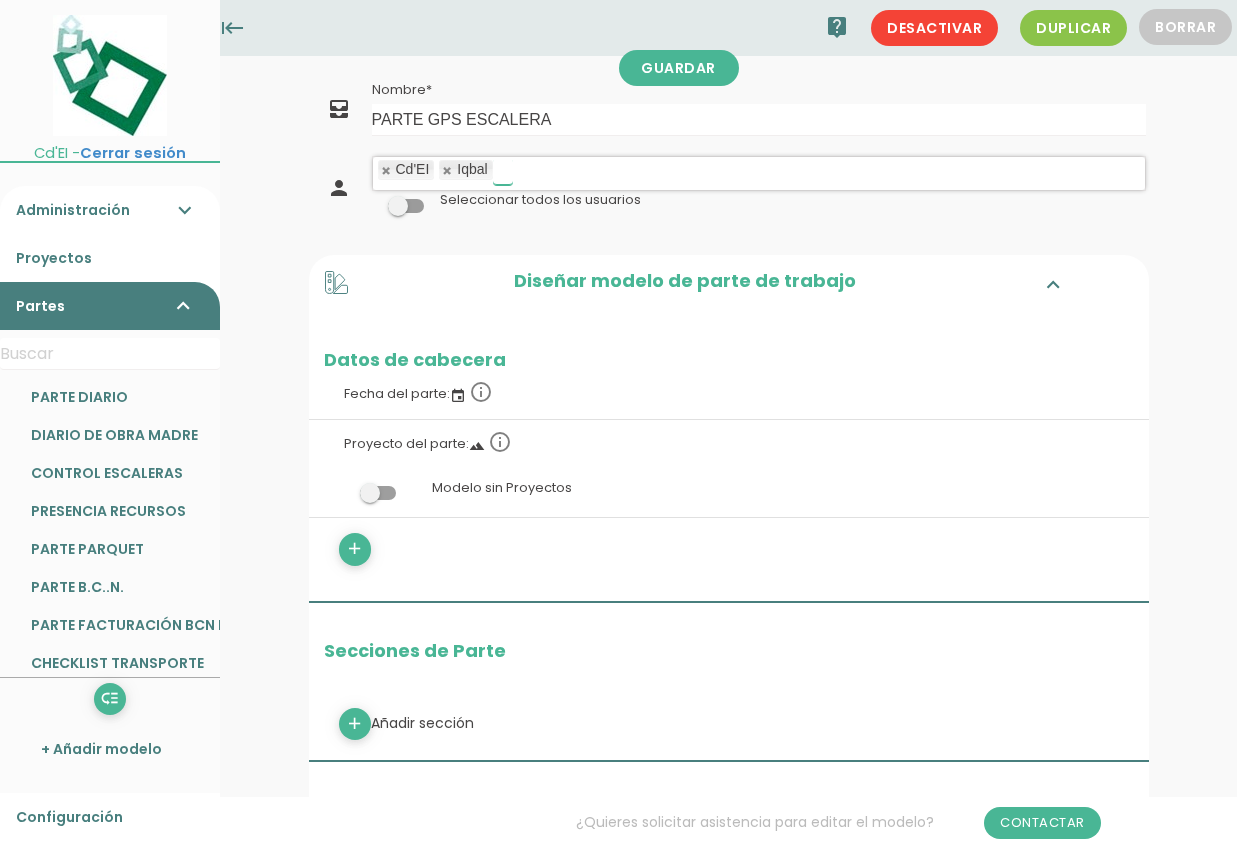 click at bounding box center [448, 170] 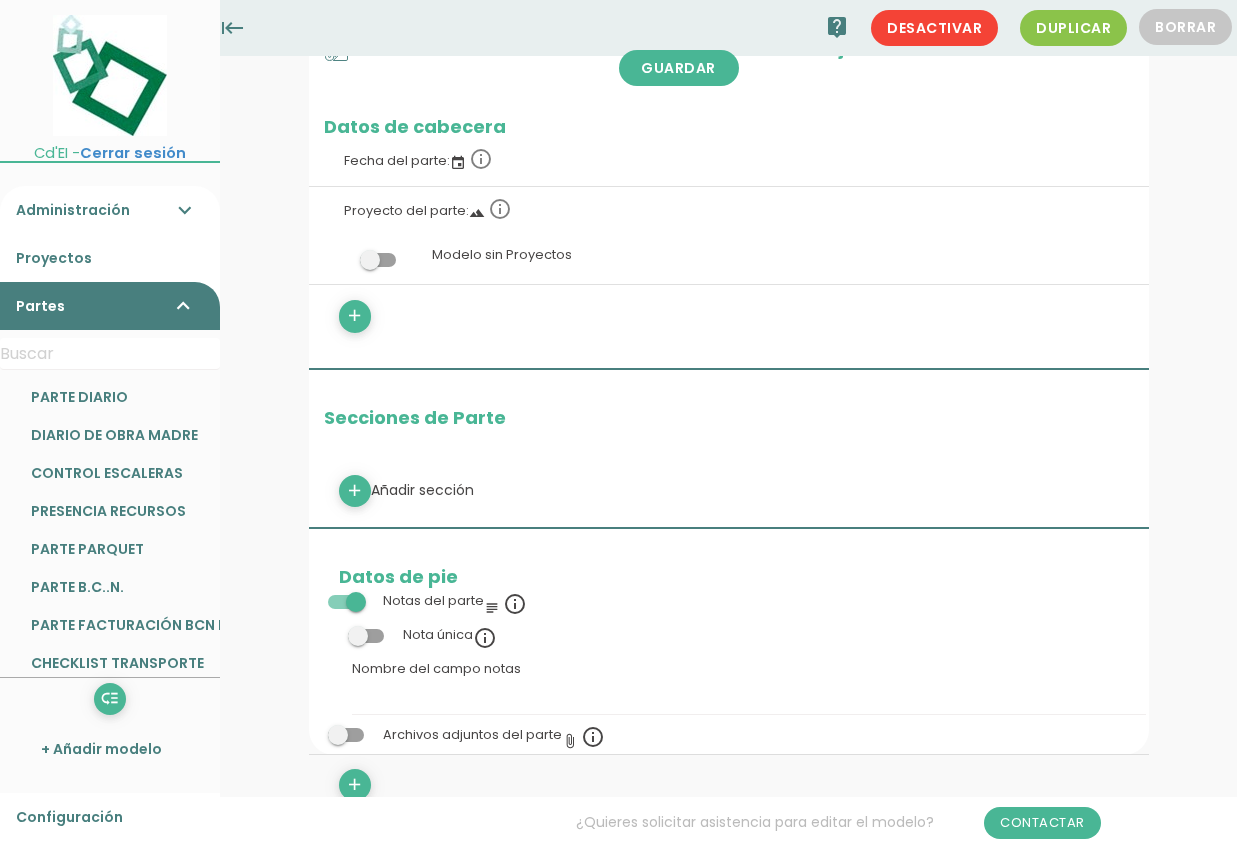 scroll, scrollTop: 133, scrollLeft: 0, axis: vertical 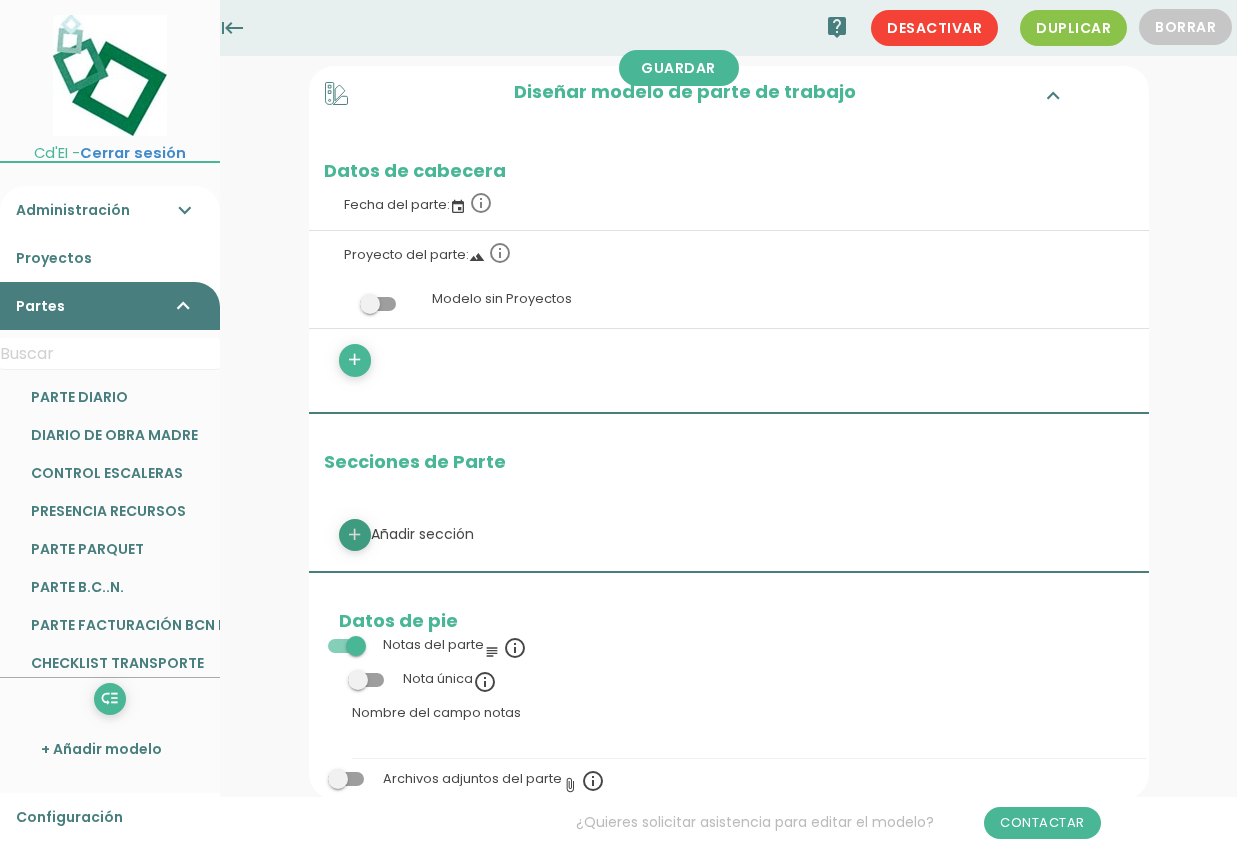 click on "add" at bounding box center [354, 535] 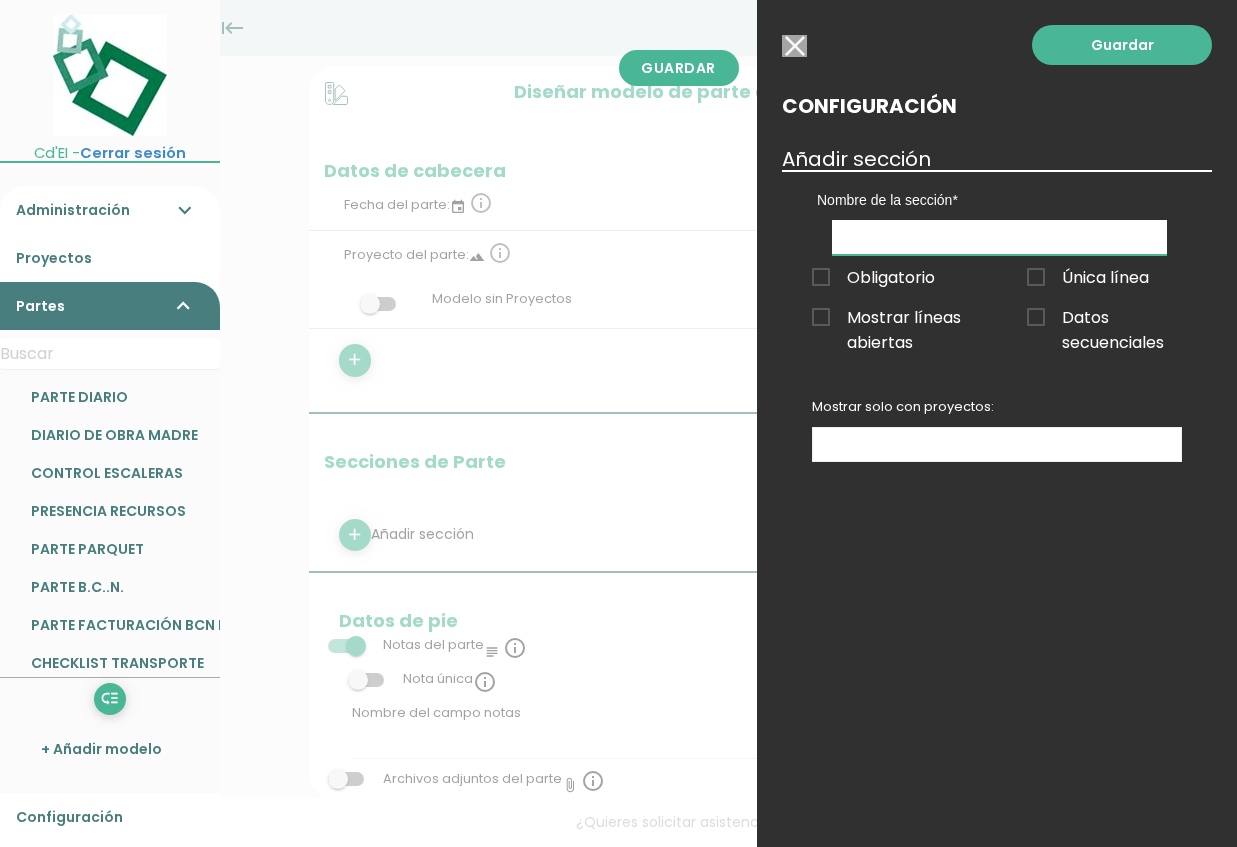 click at bounding box center [999, 237] 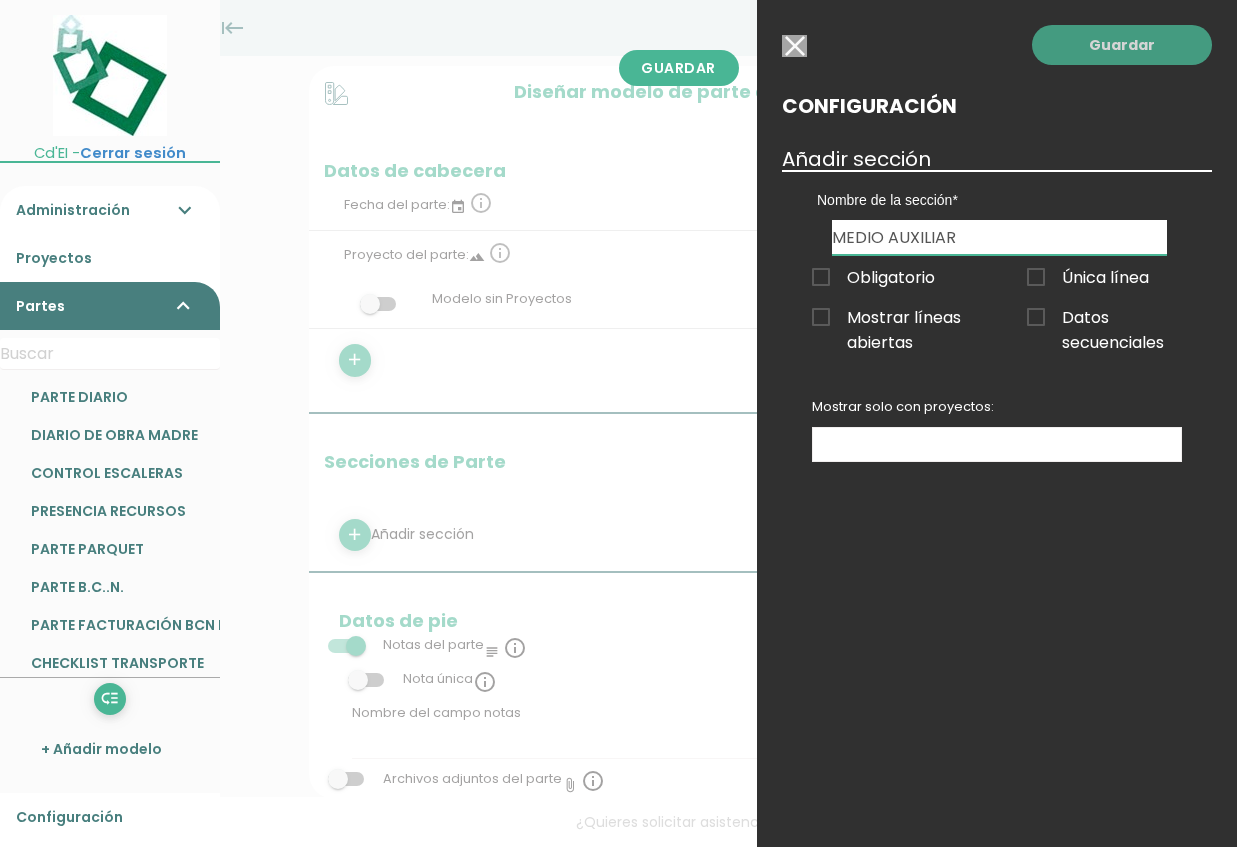 type on "MEDIO AUXILIAR" 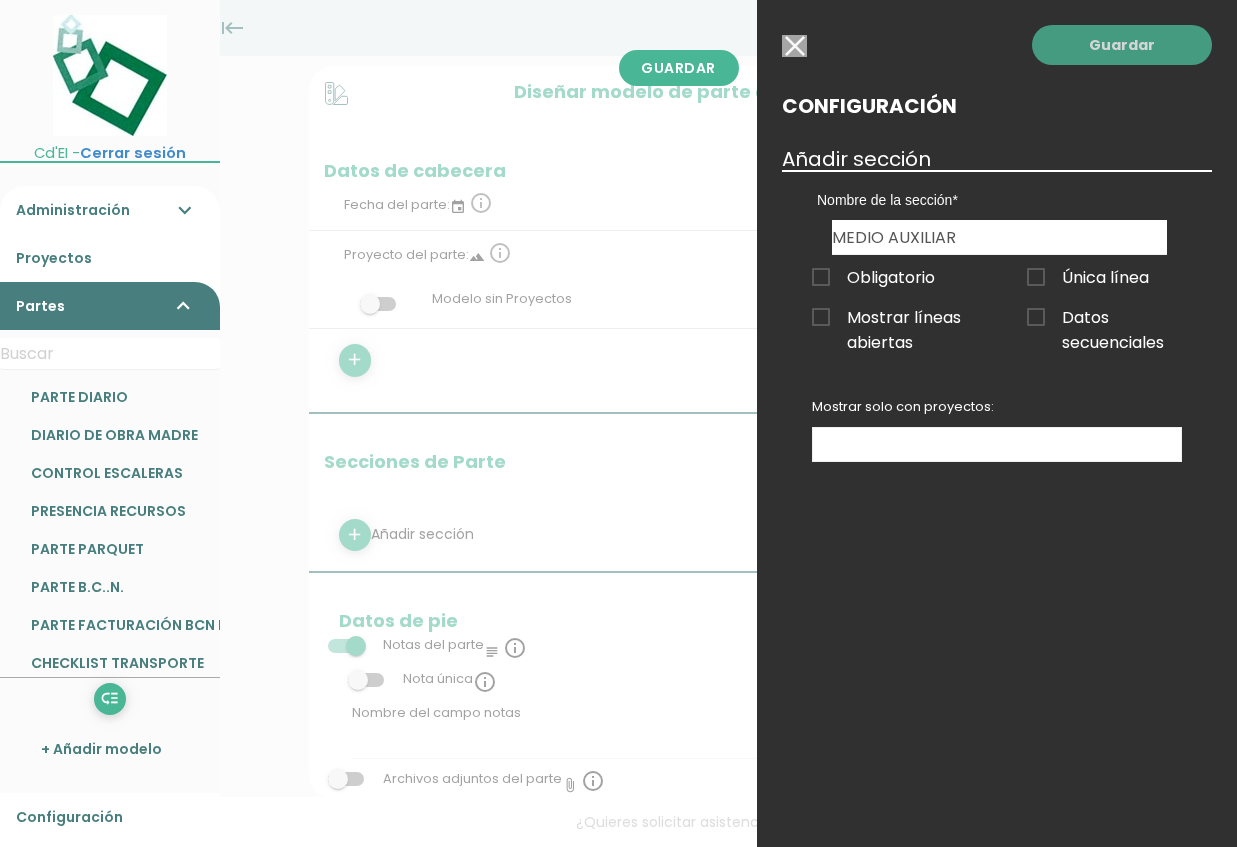 click on "Guardar" at bounding box center (1122, 45) 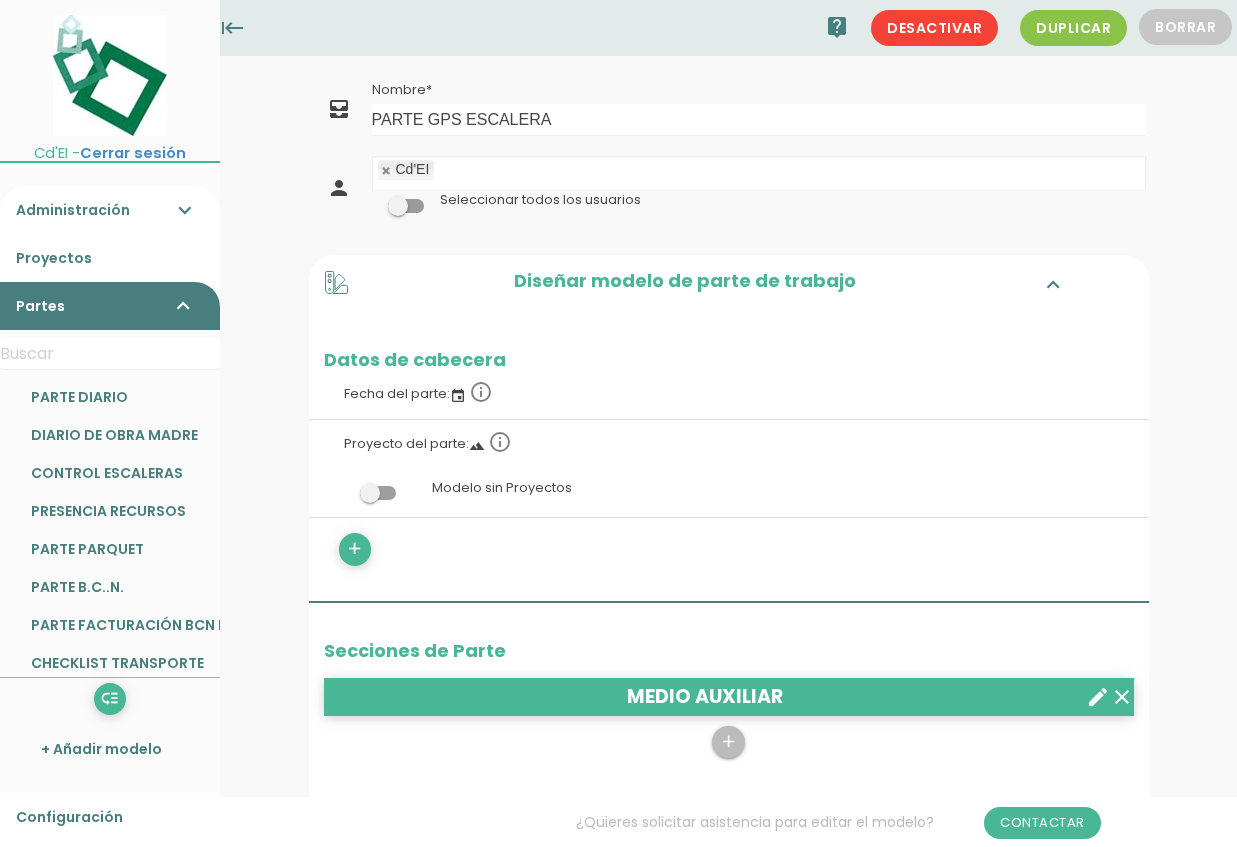 scroll, scrollTop: 133, scrollLeft: 0, axis: vertical 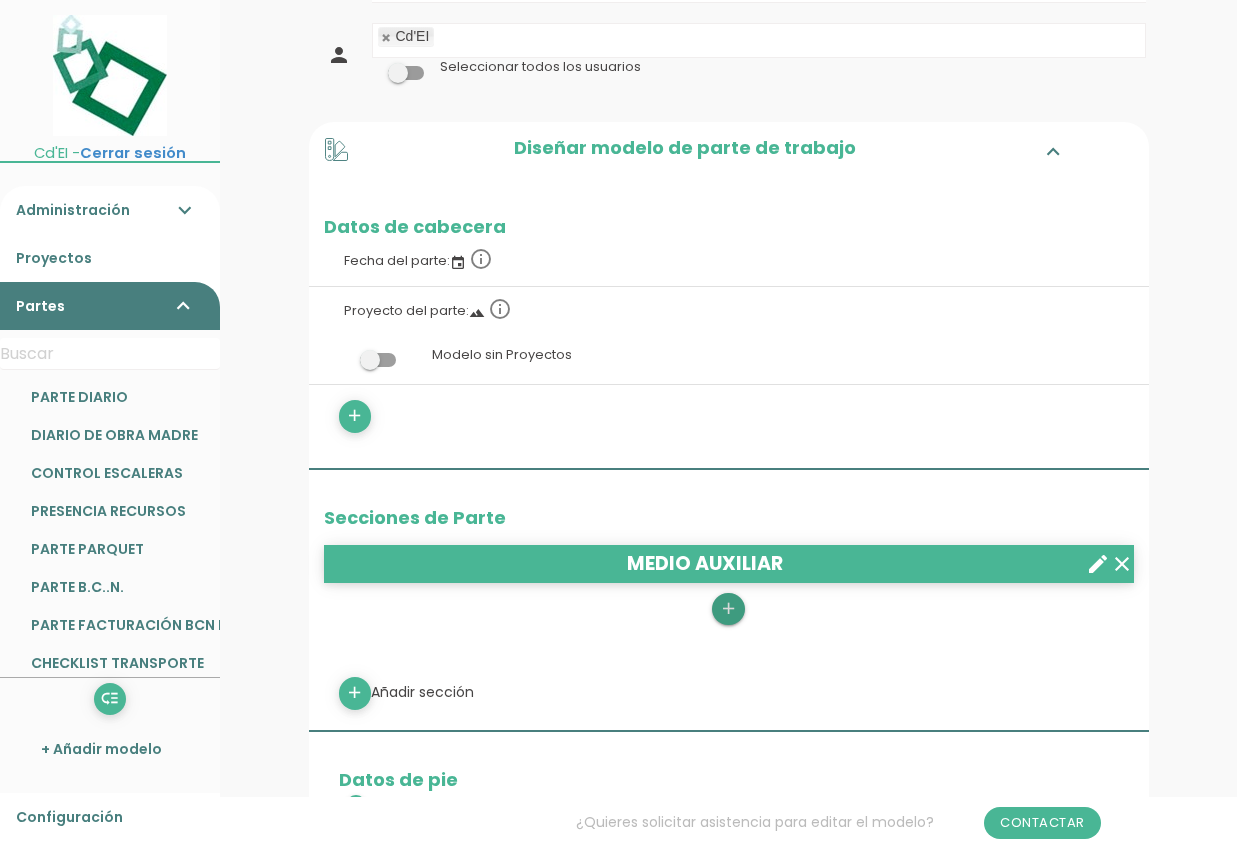 click on "add" at bounding box center (728, 609) 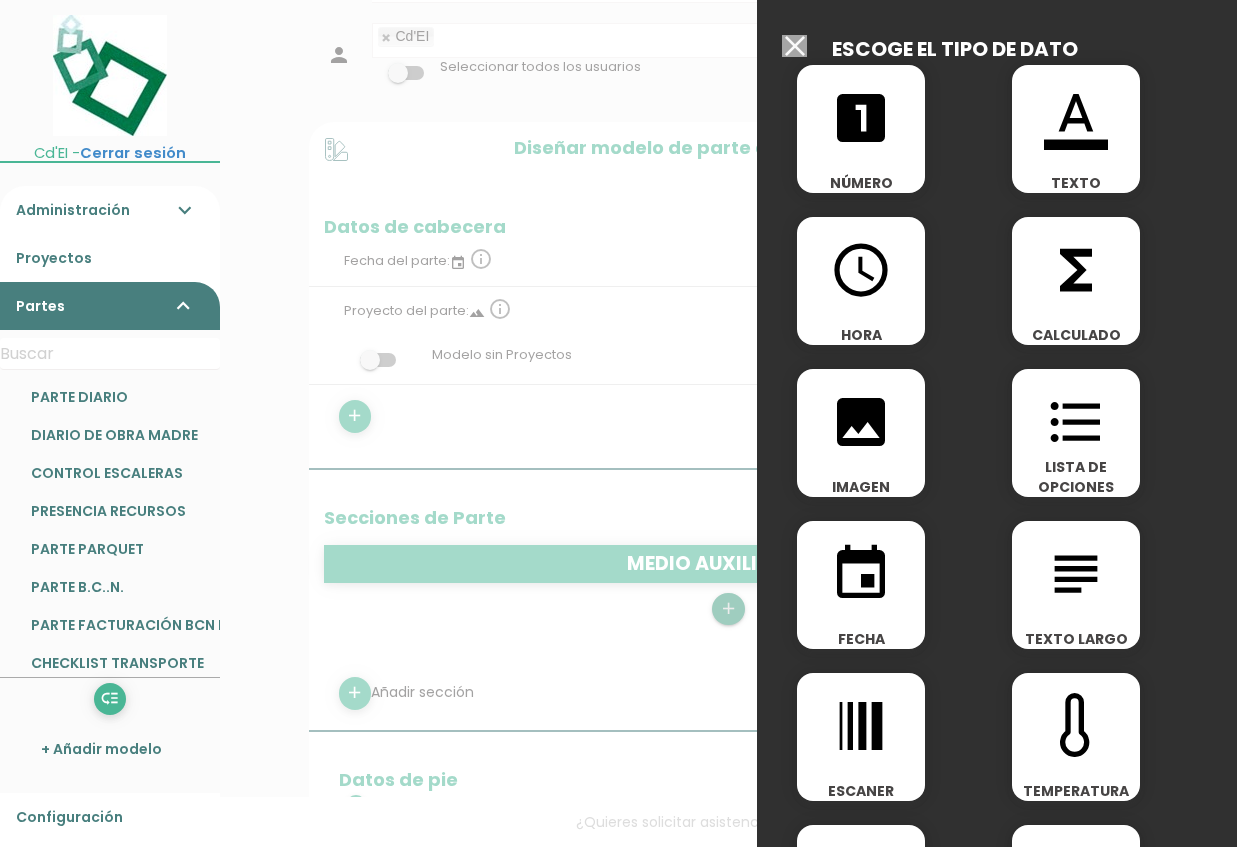 scroll, scrollTop: 267, scrollLeft: 0, axis: vertical 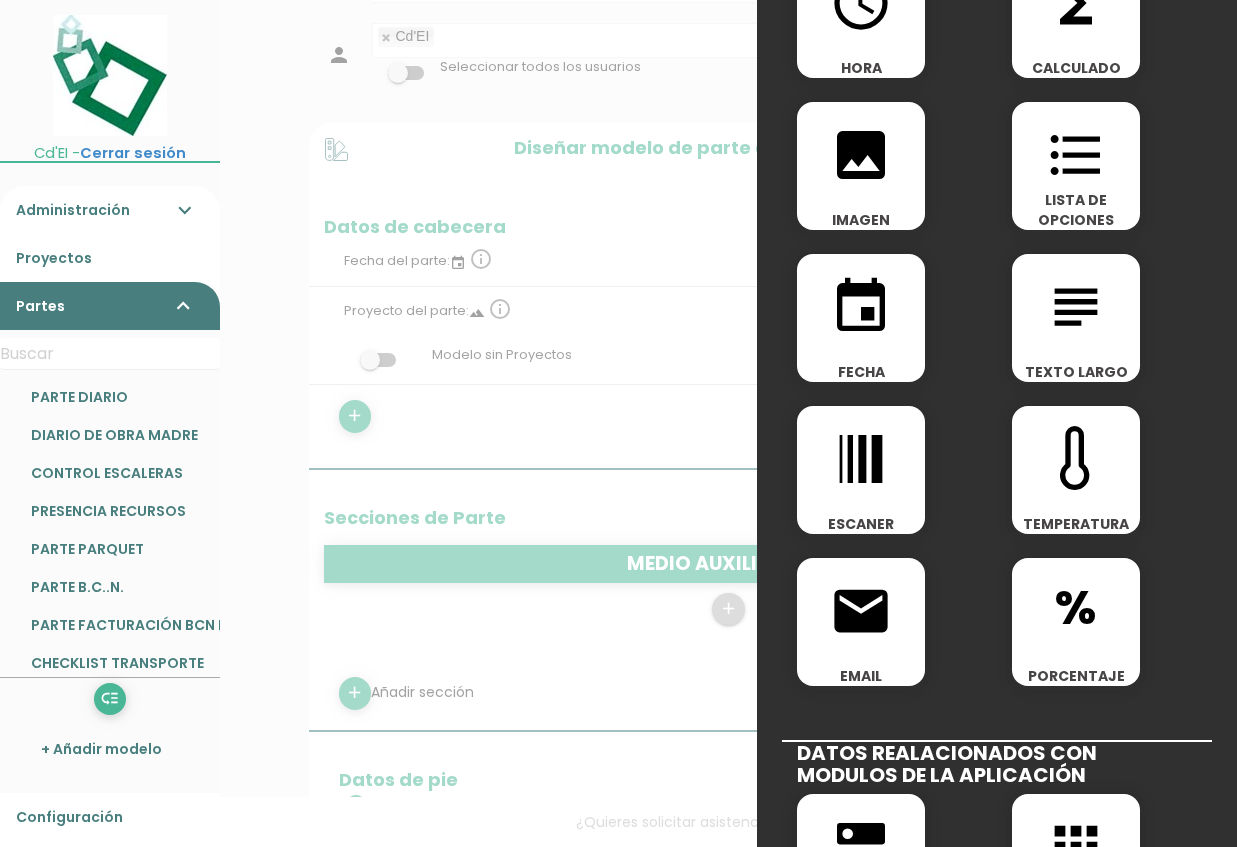 click on "line_weight" at bounding box center (861, 459) 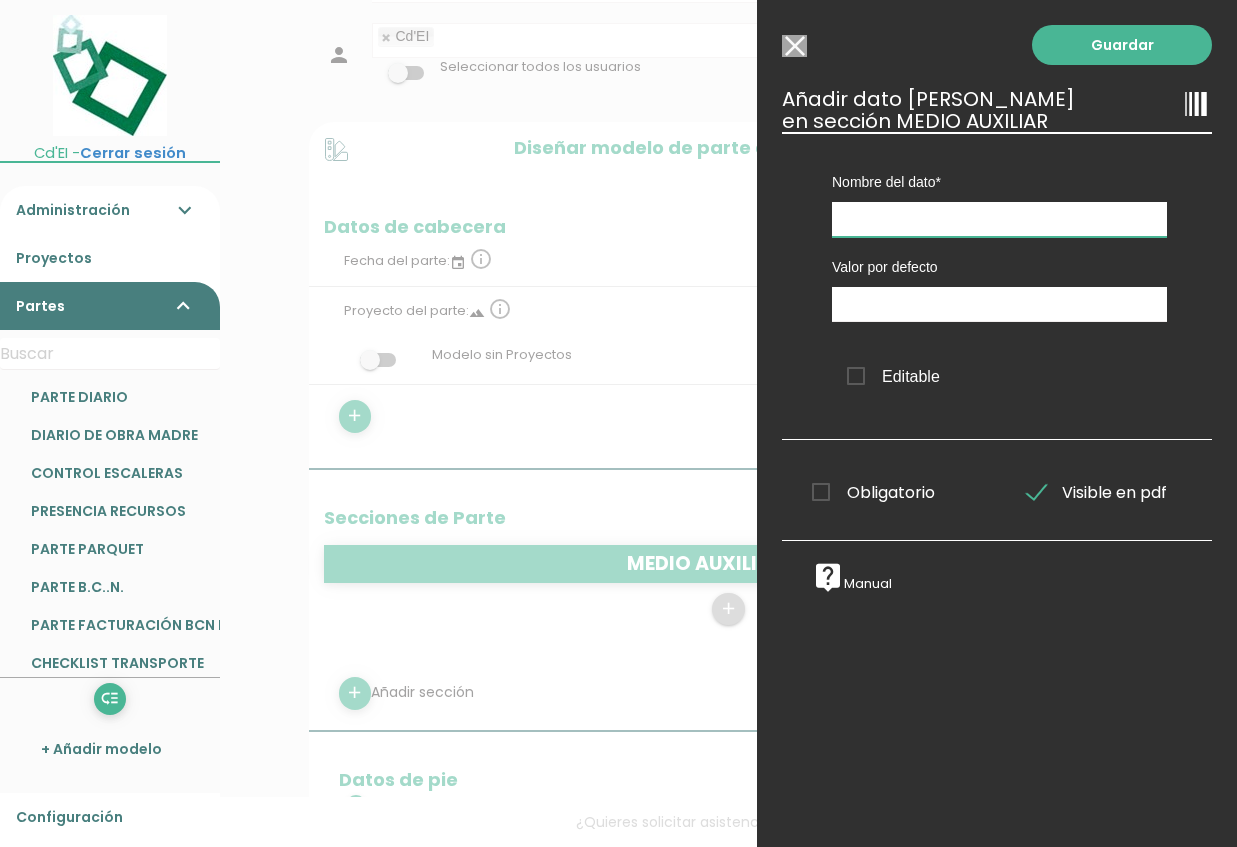 click at bounding box center (999, 219) 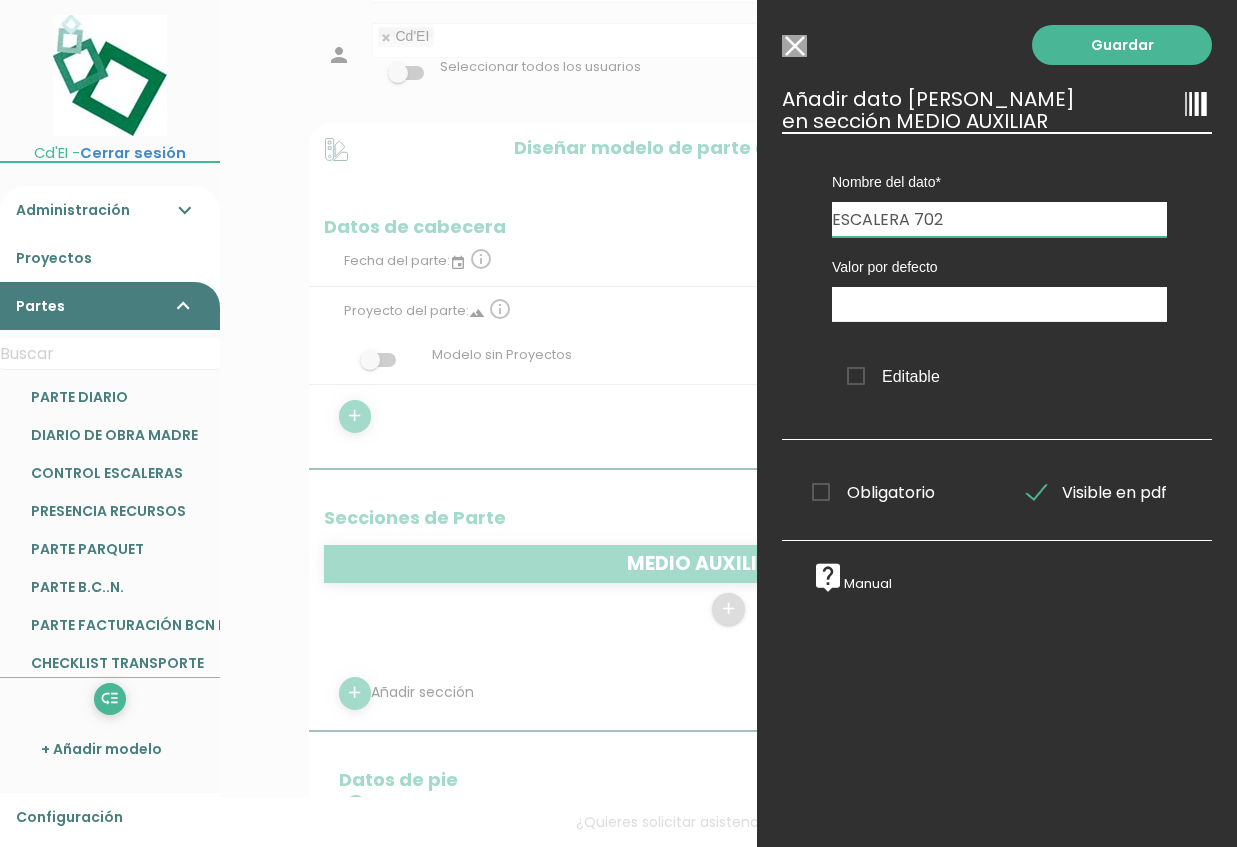 type on "ESCALERA 702" 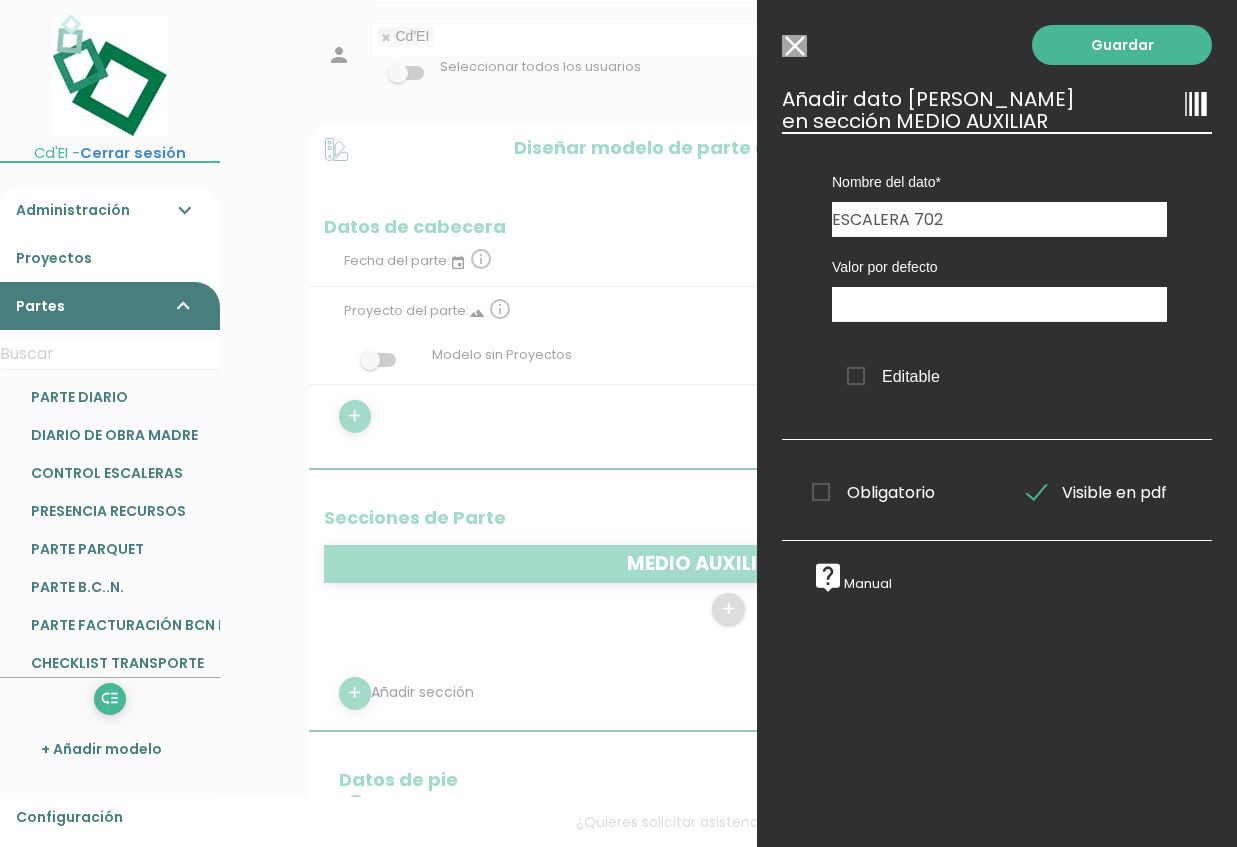 click on "Editable" at bounding box center (893, 376) 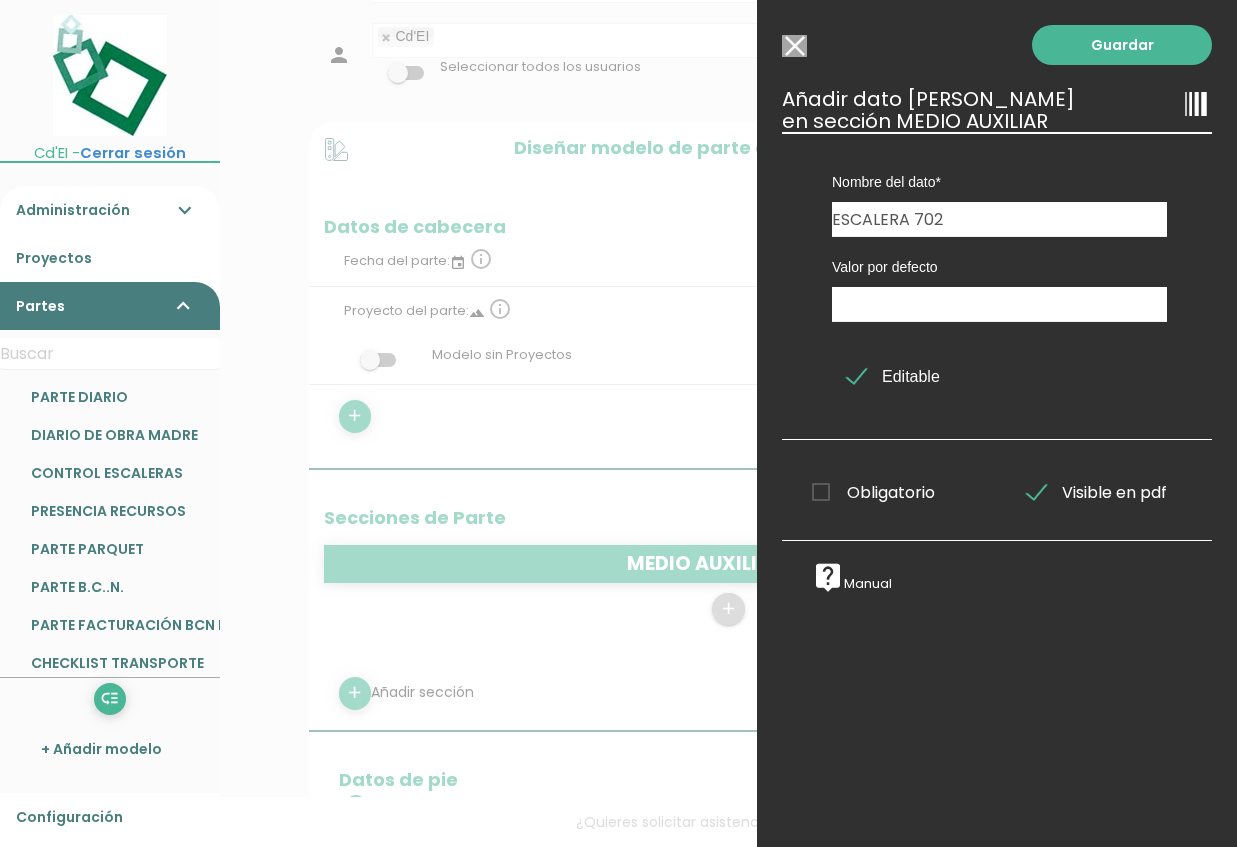 click on "Obligatorio" at bounding box center (873, 492) 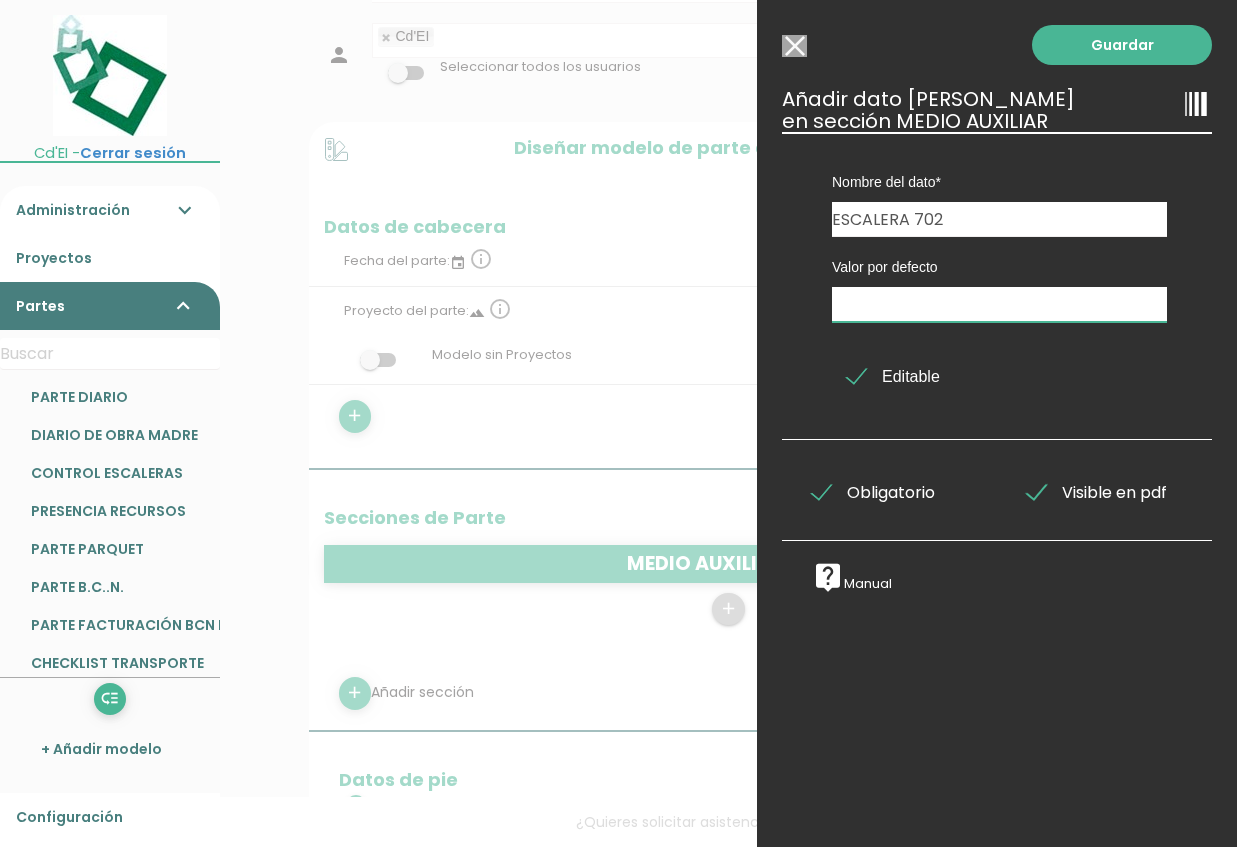click at bounding box center (999, 304) 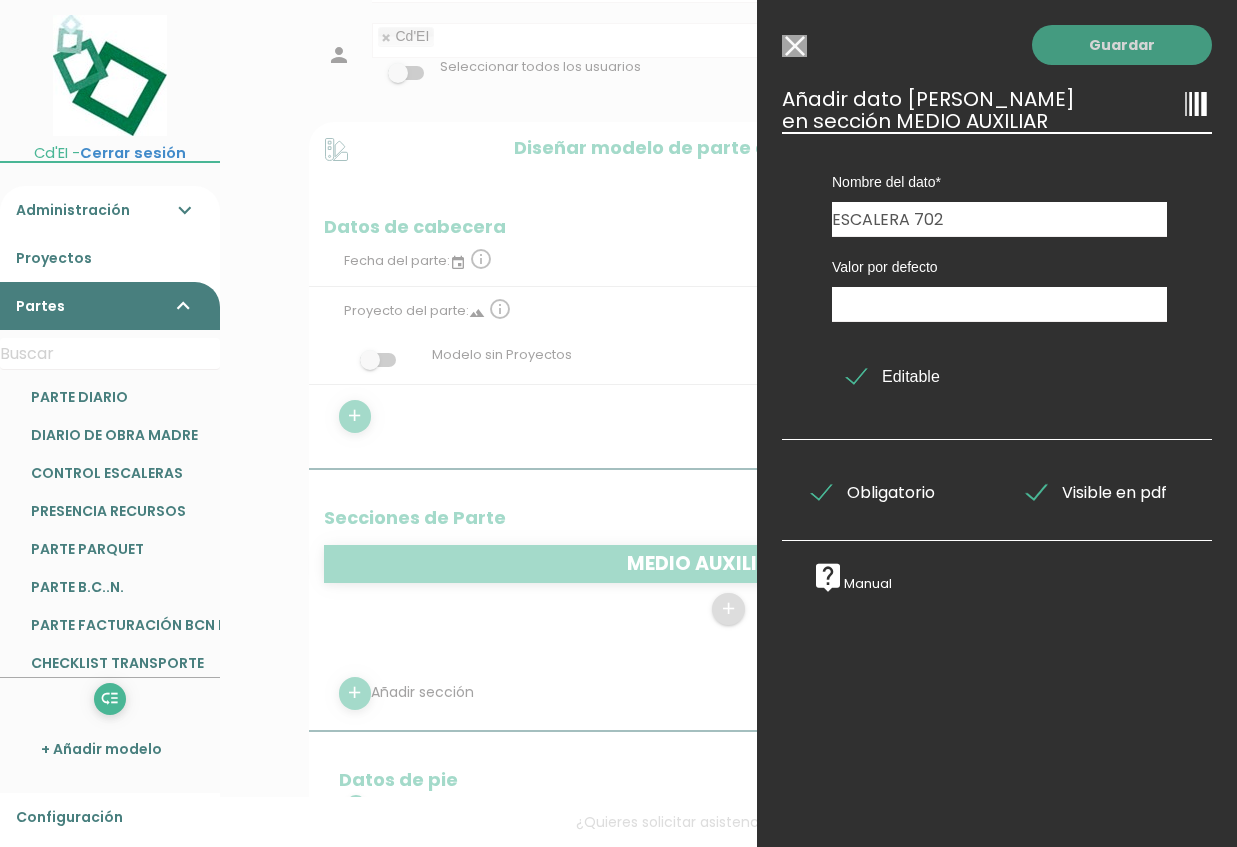 click on "Guardar" at bounding box center (1122, 45) 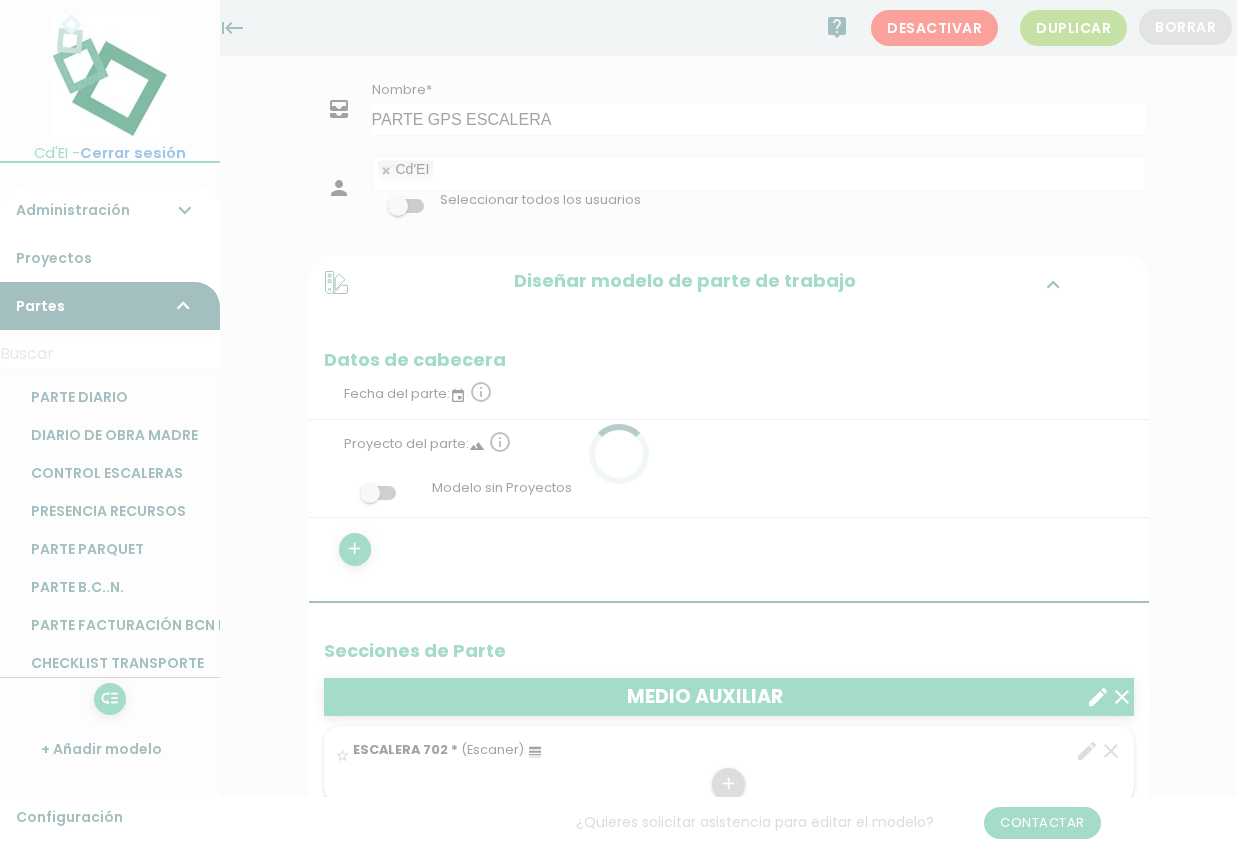 scroll, scrollTop: 133, scrollLeft: 0, axis: vertical 